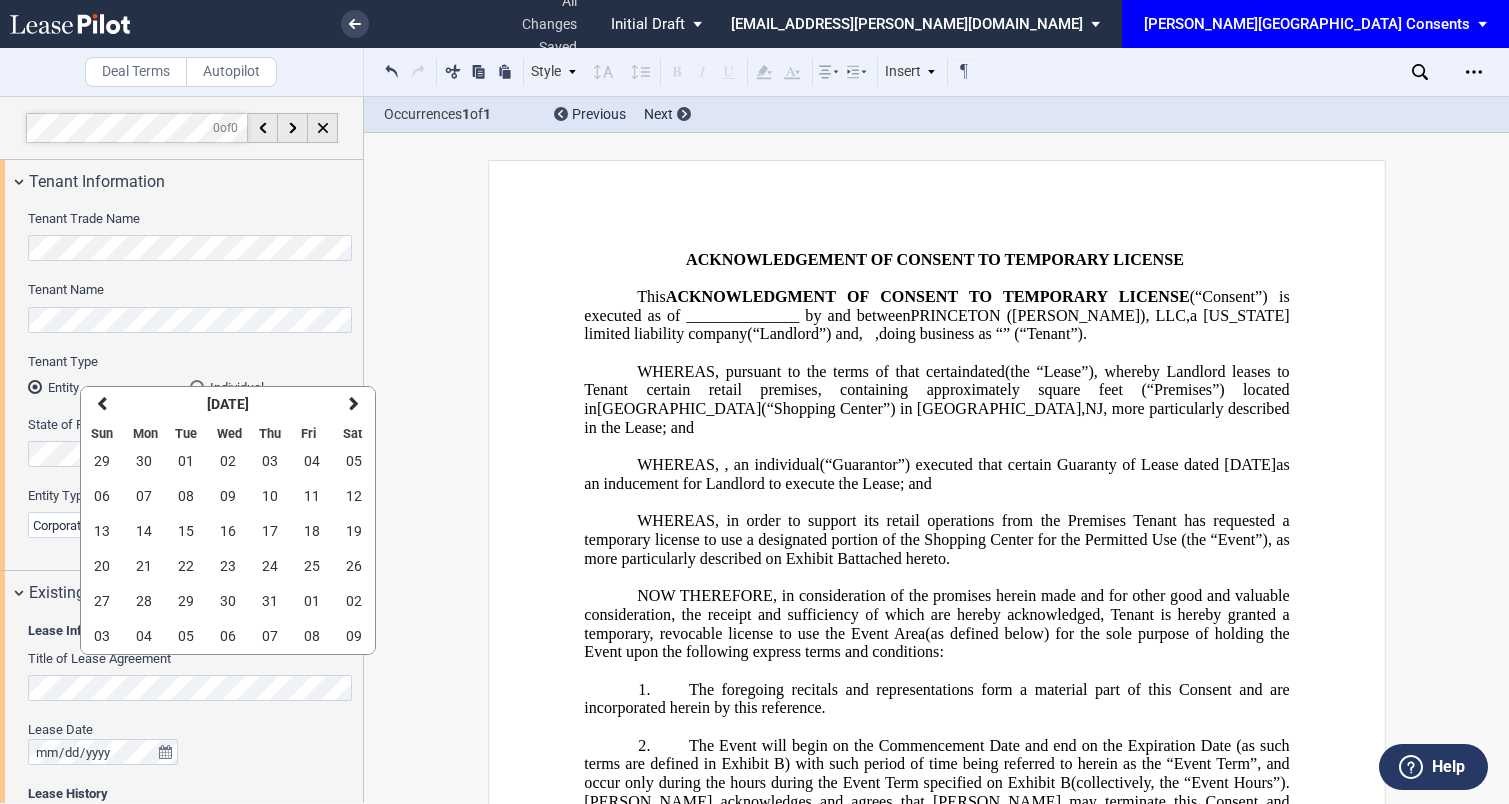 select on "12" 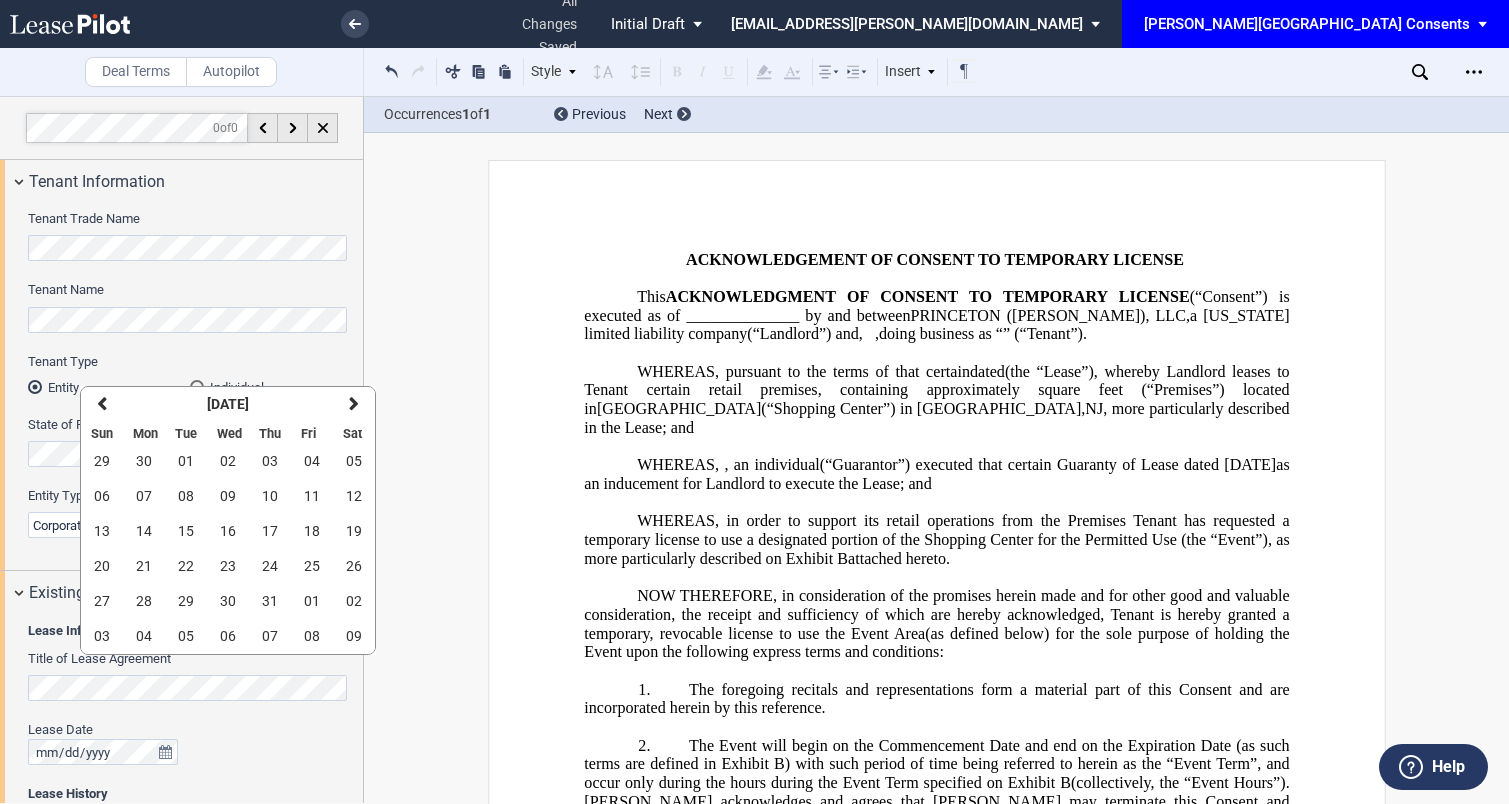 scroll, scrollTop: 0, scrollLeft: 0, axis: both 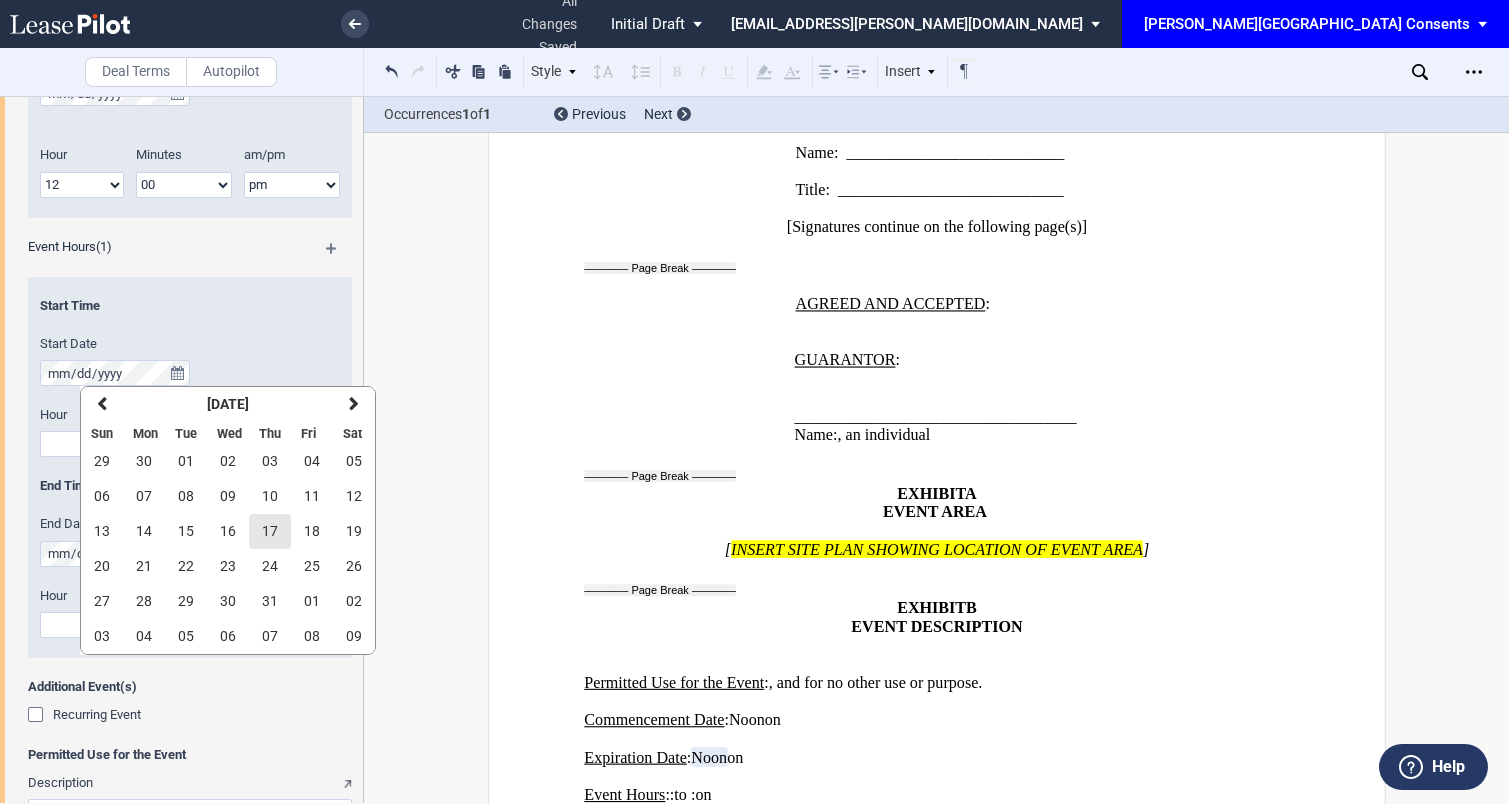 click on "17" at bounding box center (270, 531) 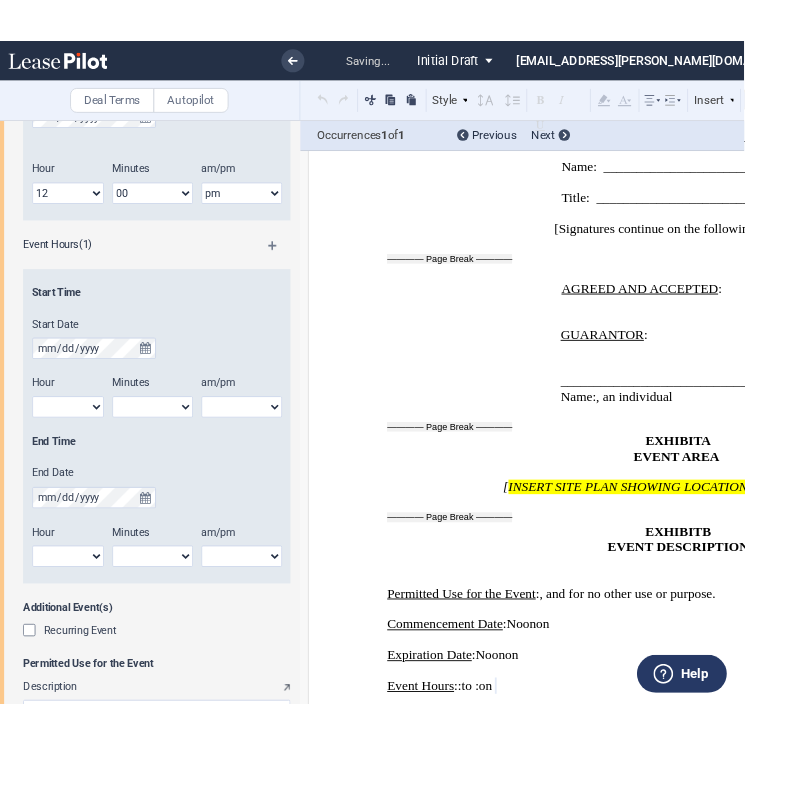 scroll, scrollTop: 2682, scrollLeft: 0, axis: vertical 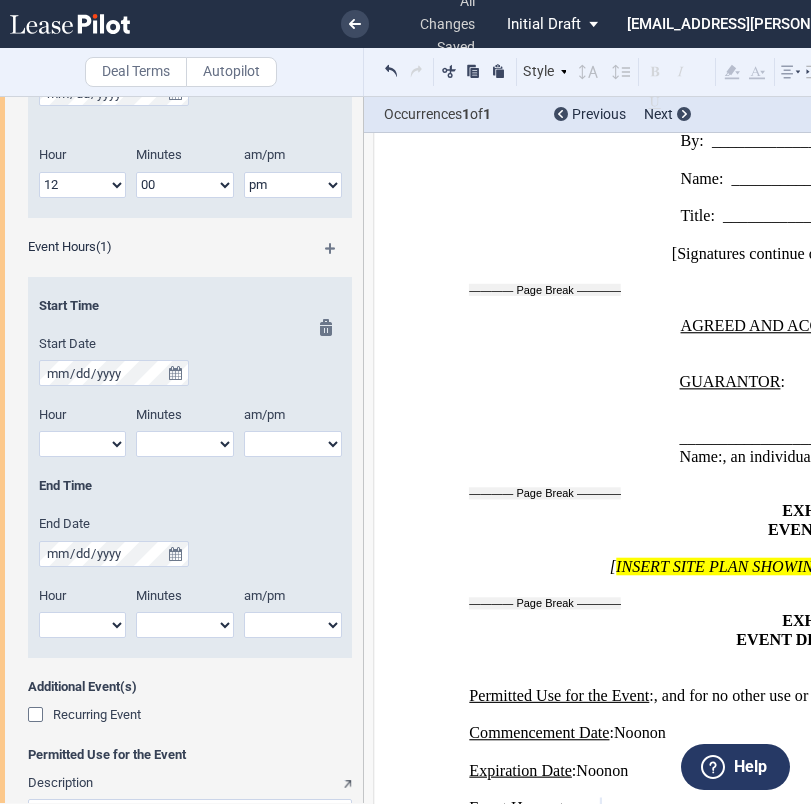 click on "1
2
3
4
5
6
7
8
9
10
11
12" at bounding box center (82, 444) 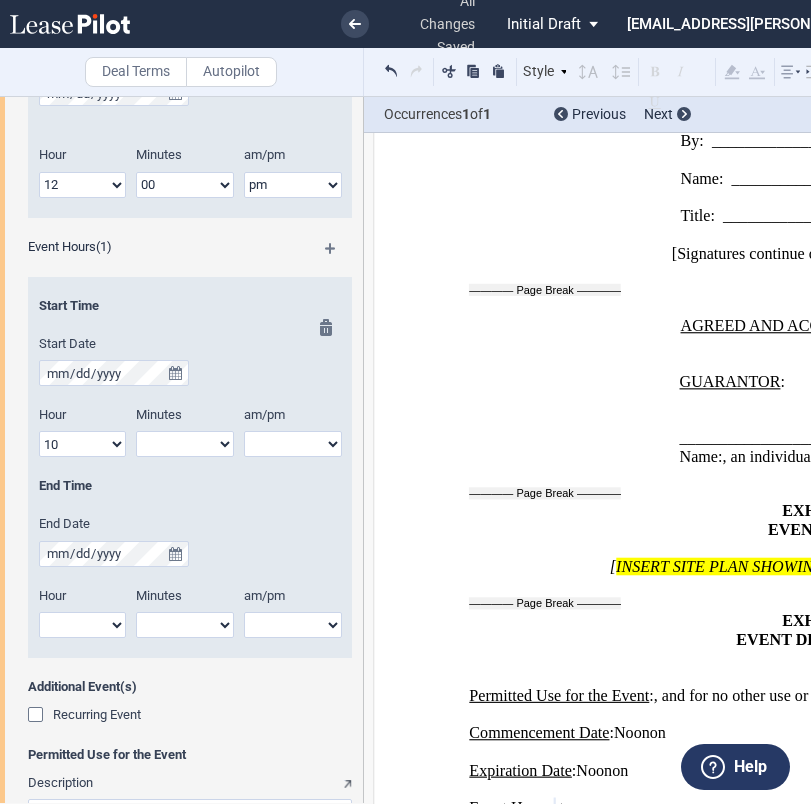 click on "00
05
10
15
20
25
30
35
40
45
50
55" at bounding box center [185, 444] 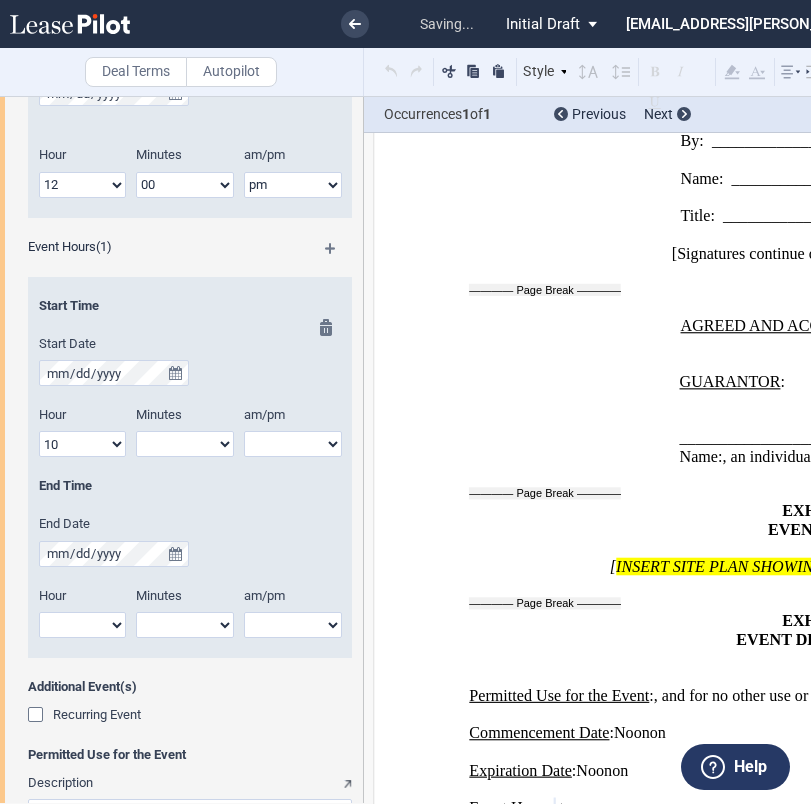 select on "30" 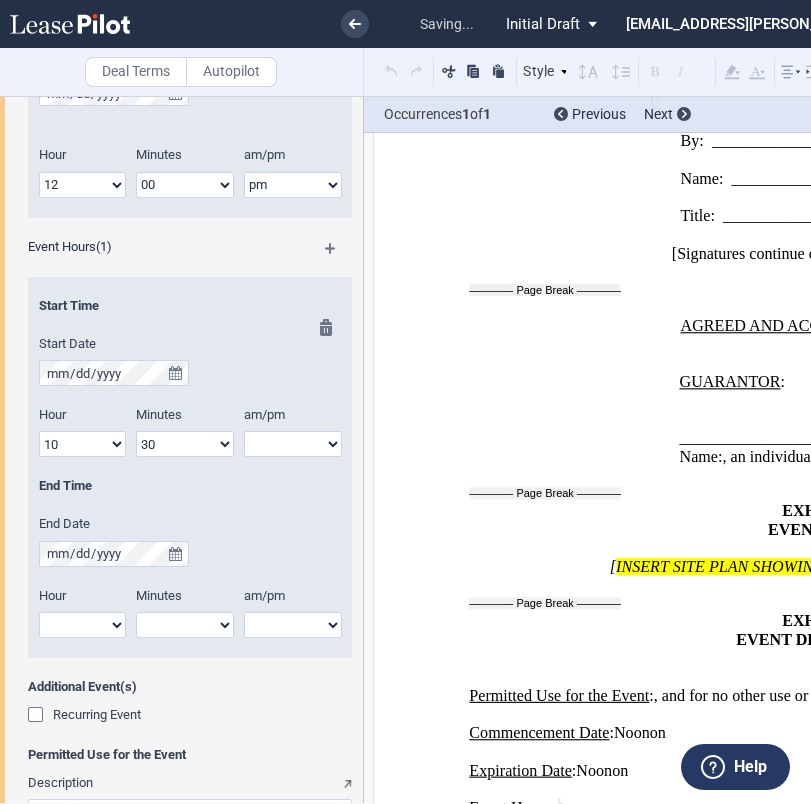 click on "am
pm" at bounding box center [293, 444] 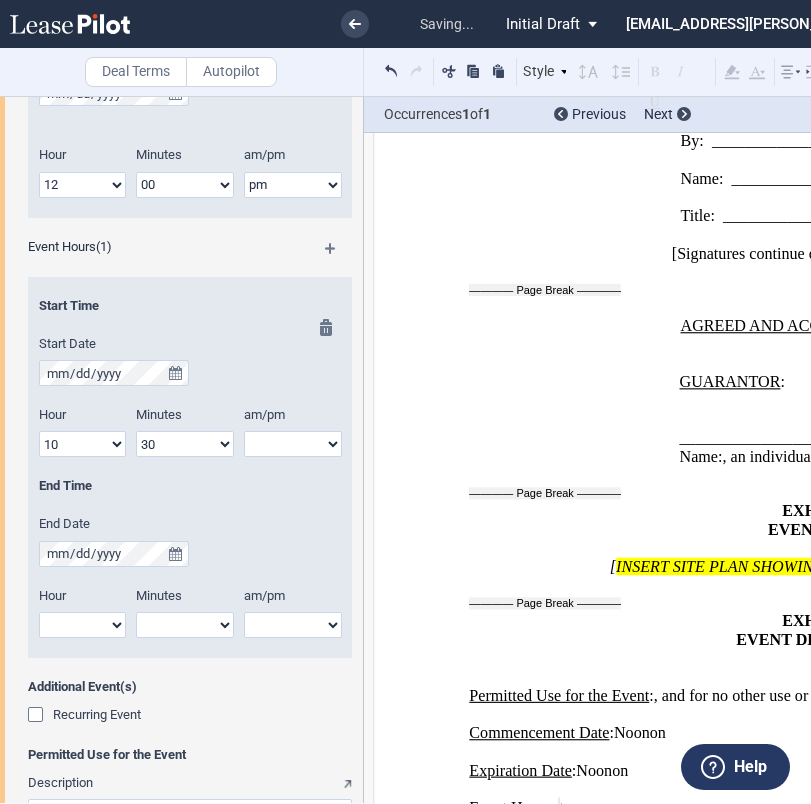 select on "am" 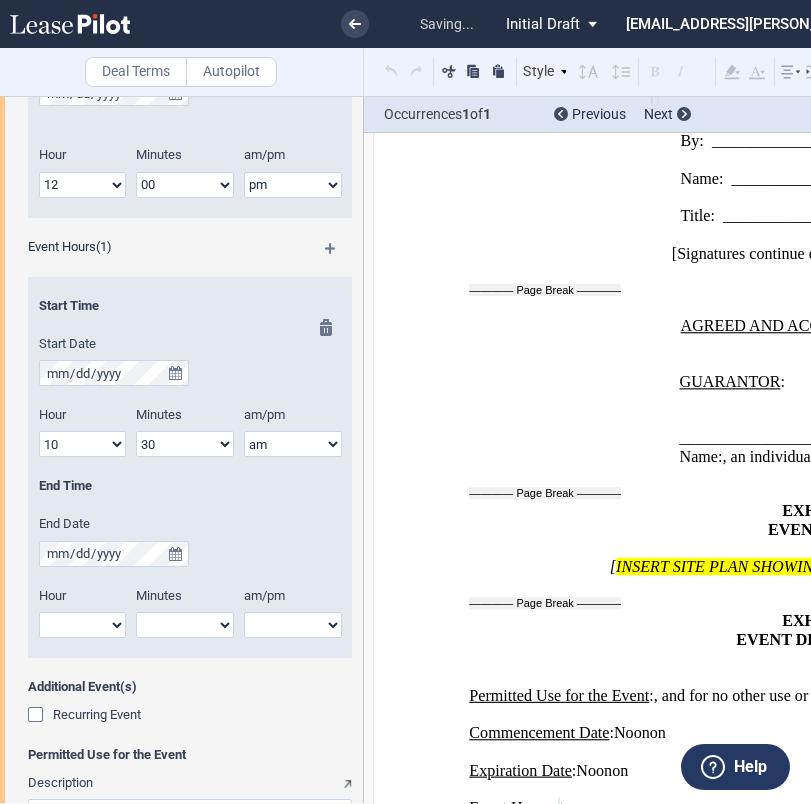 click on "1
2
3
4
5
6
7
8
9
10
11
12" at bounding box center [82, 625] 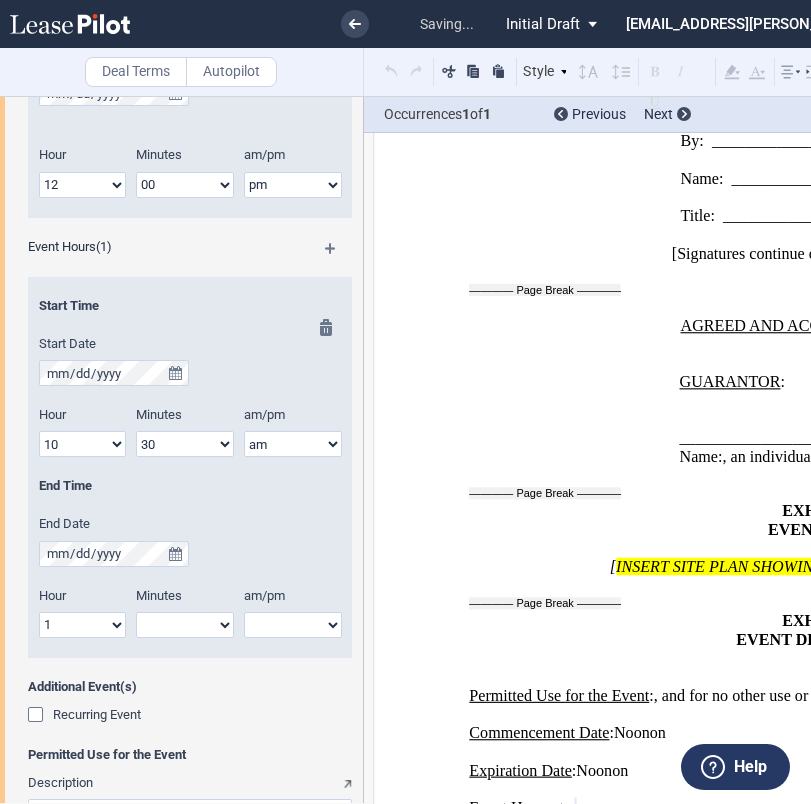 click on "00
05
10
15
20
25
30
35
40
45
50
55" at bounding box center [185, 625] 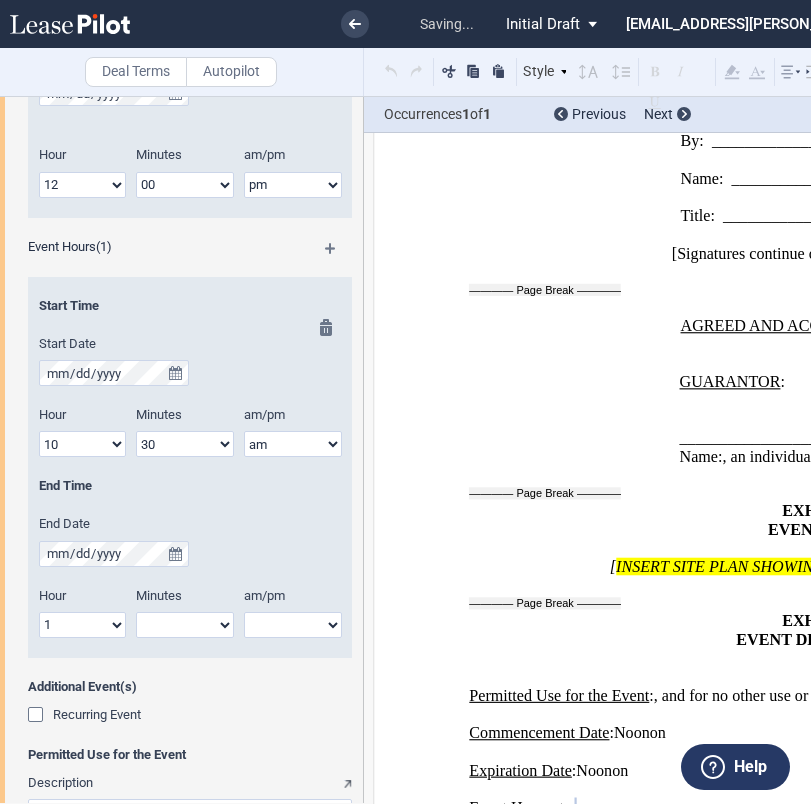 select on "00" 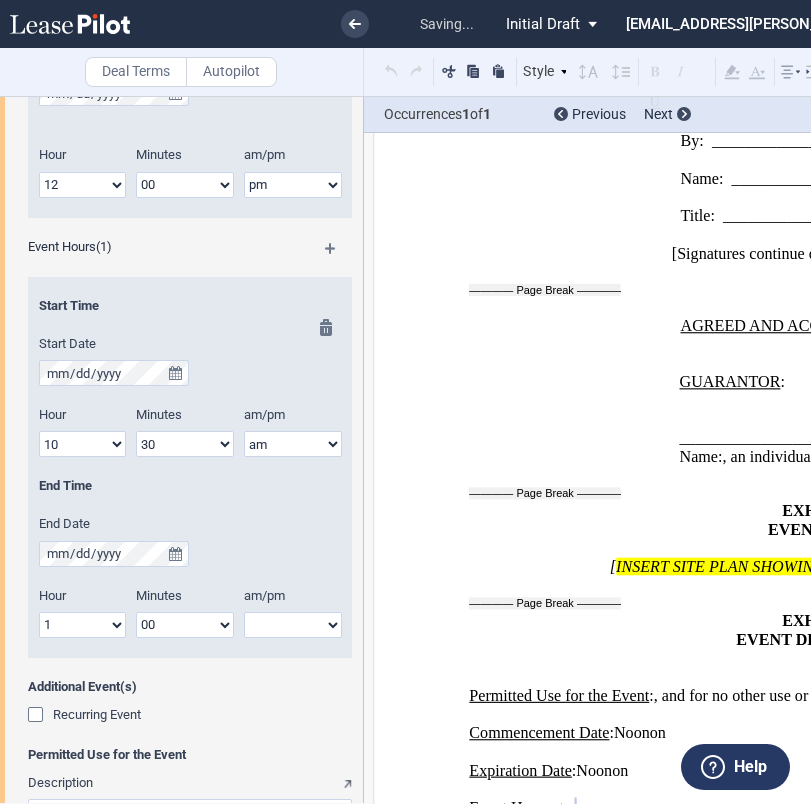 click on "am
pm" at bounding box center (293, 625) 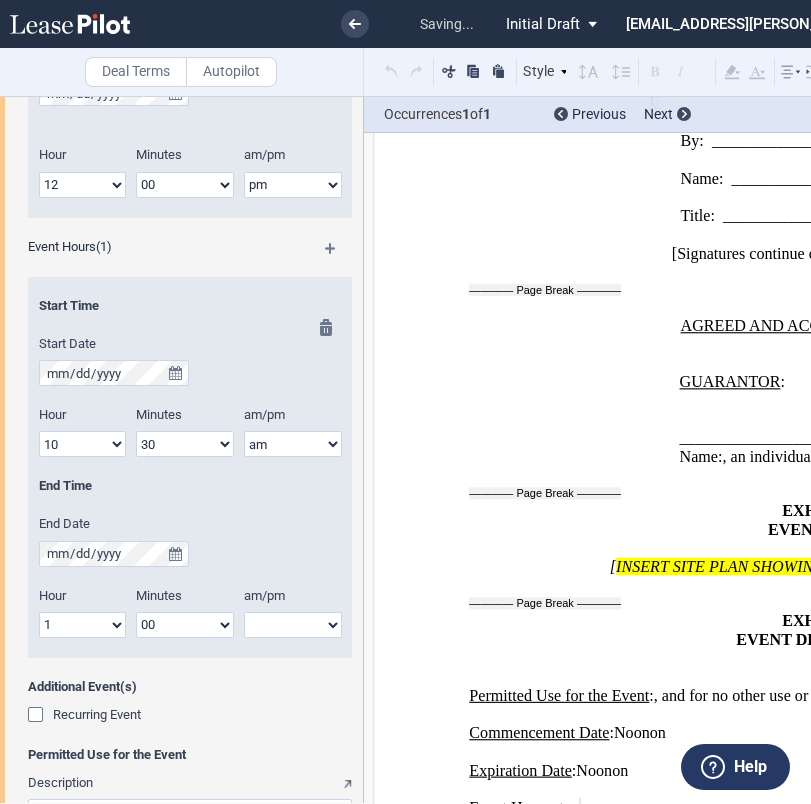 select on "pm" 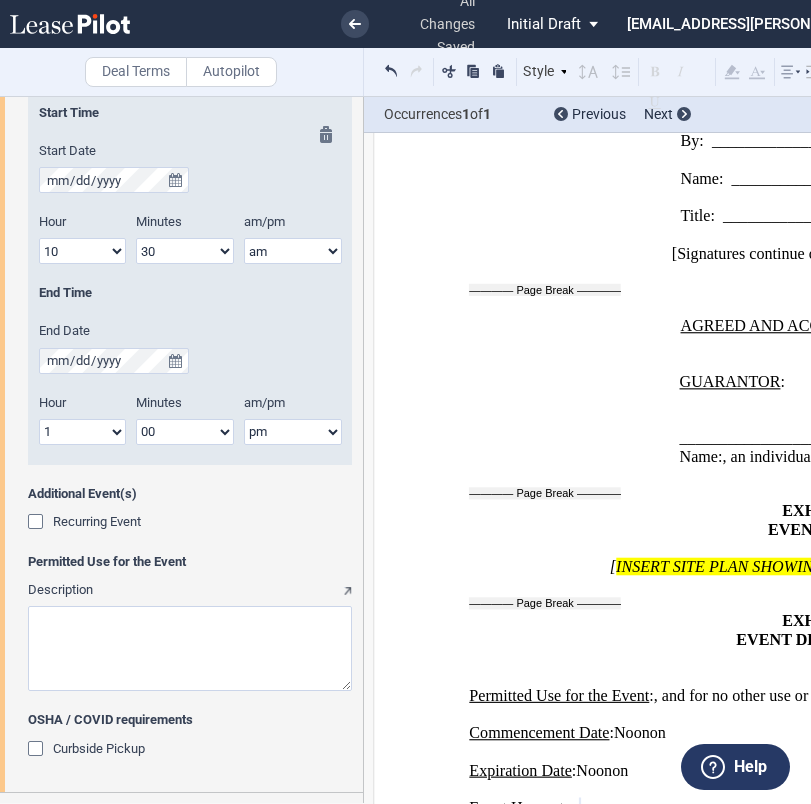 scroll, scrollTop: 1985, scrollLeft: 0, axis: vertical 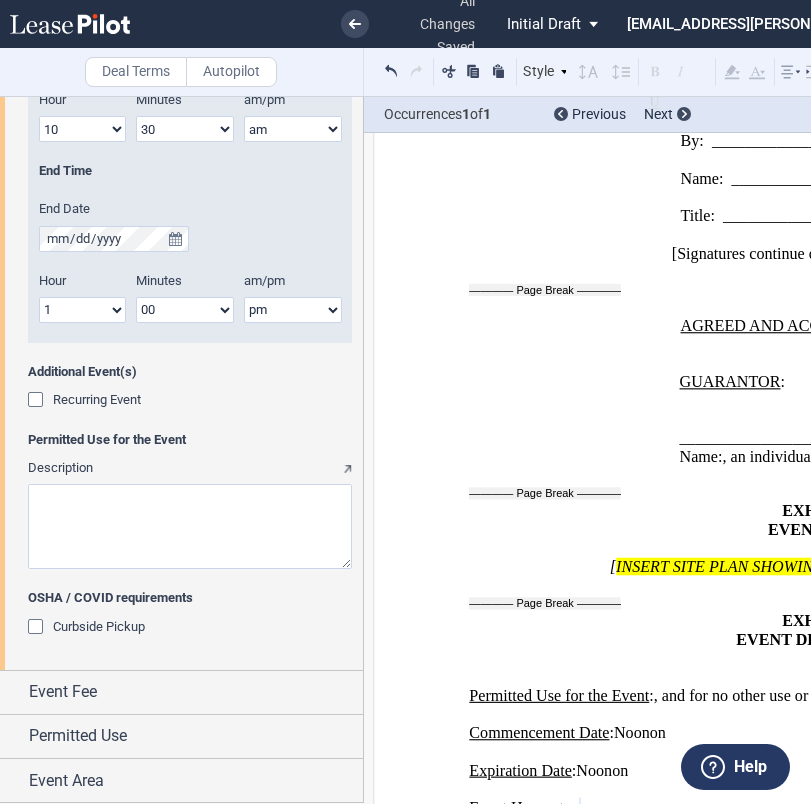 click on "Description" at bounding box center (190, 526) 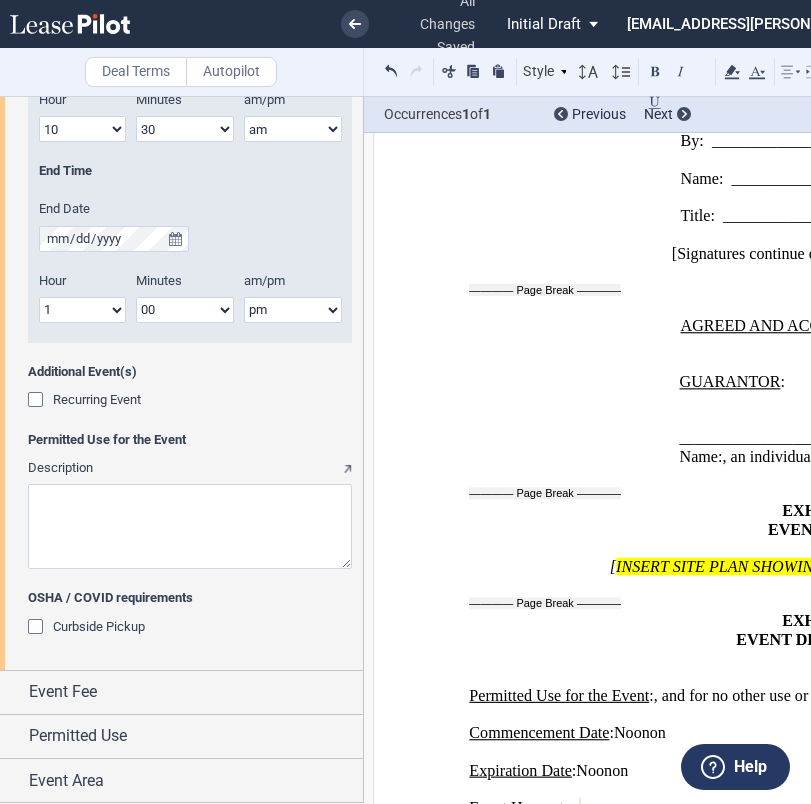 paste on "Physical therapy wellness event and also a workshop on migraine headache and how to manage it conservatively with exercises and this event will also show case various physical therapy techniques that can help people handle pain effectively." 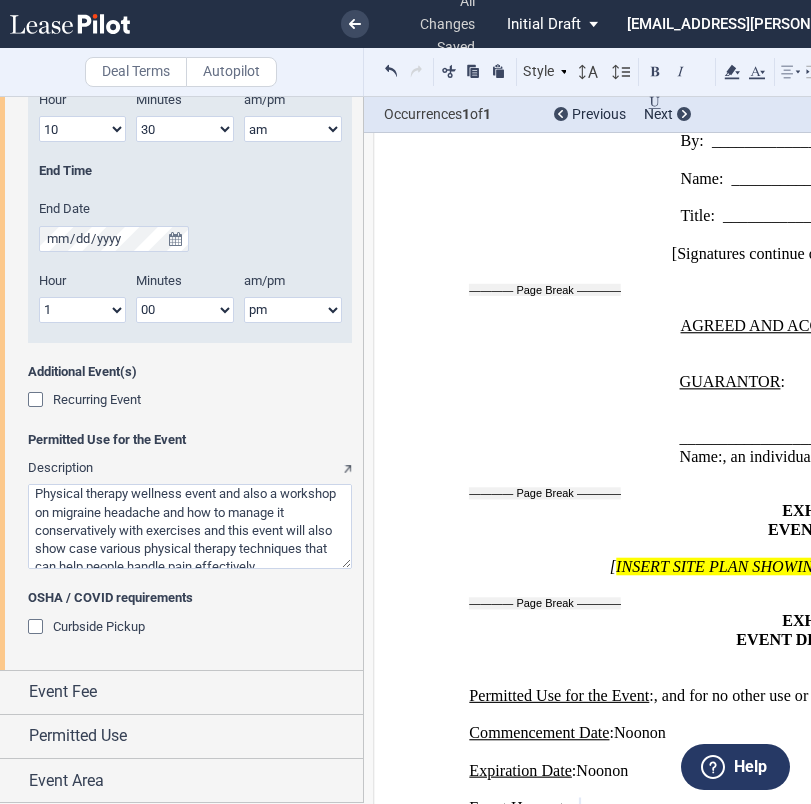 scroll, scrollTop: 25, scrollLeft: 0, axis: vertical 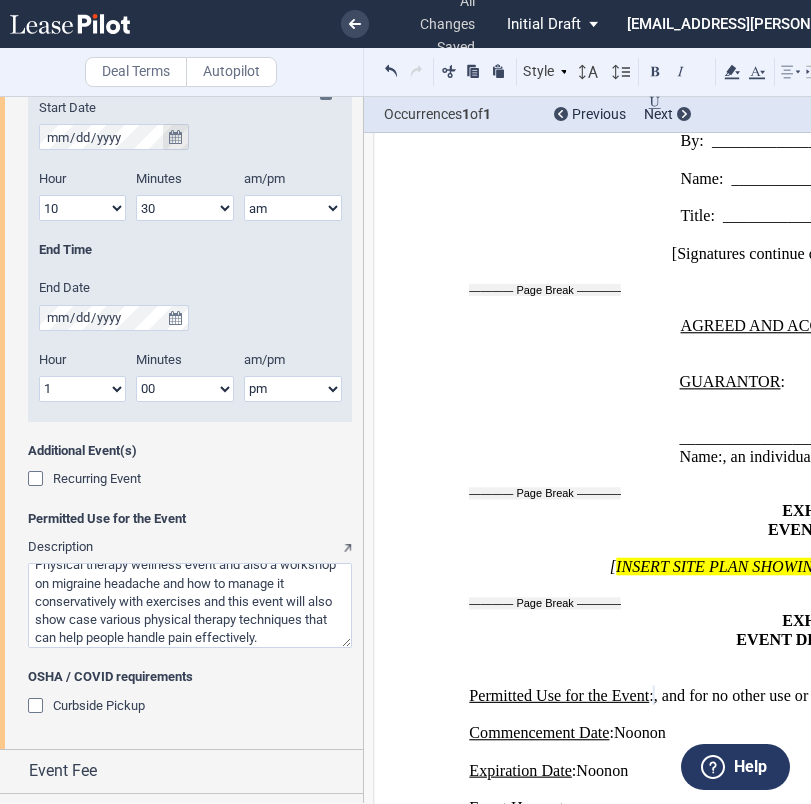 click 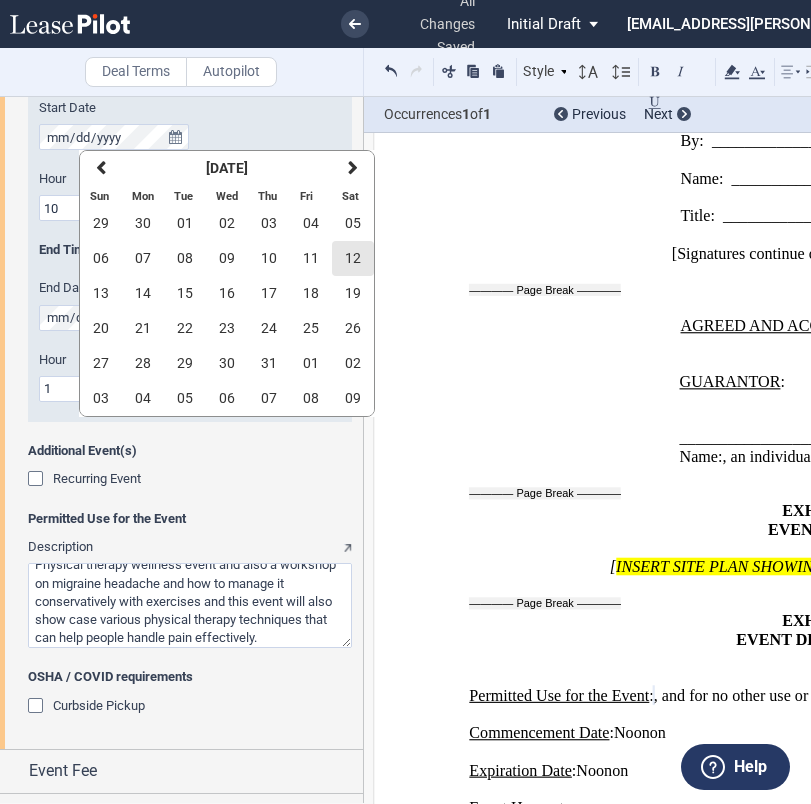 click on "12" at bounding box center (353, 258) 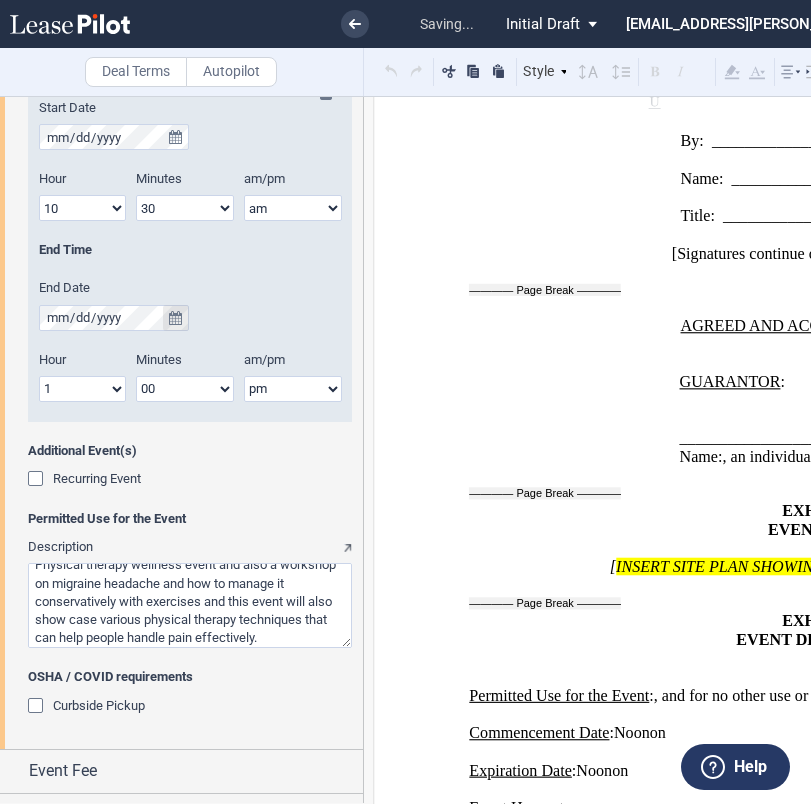 click 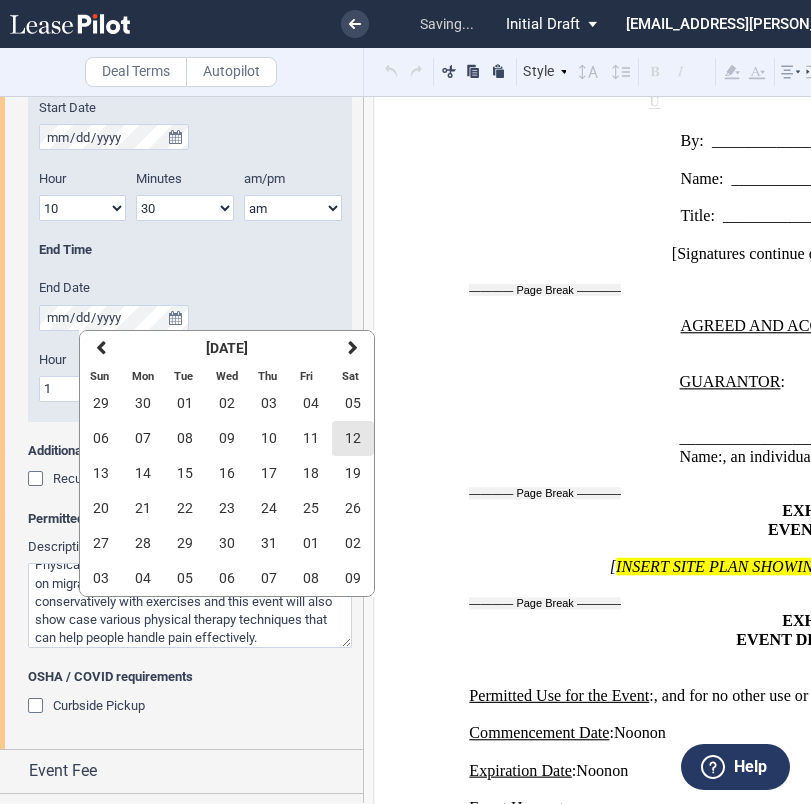 click on "12" at bounding box center [353, 438] 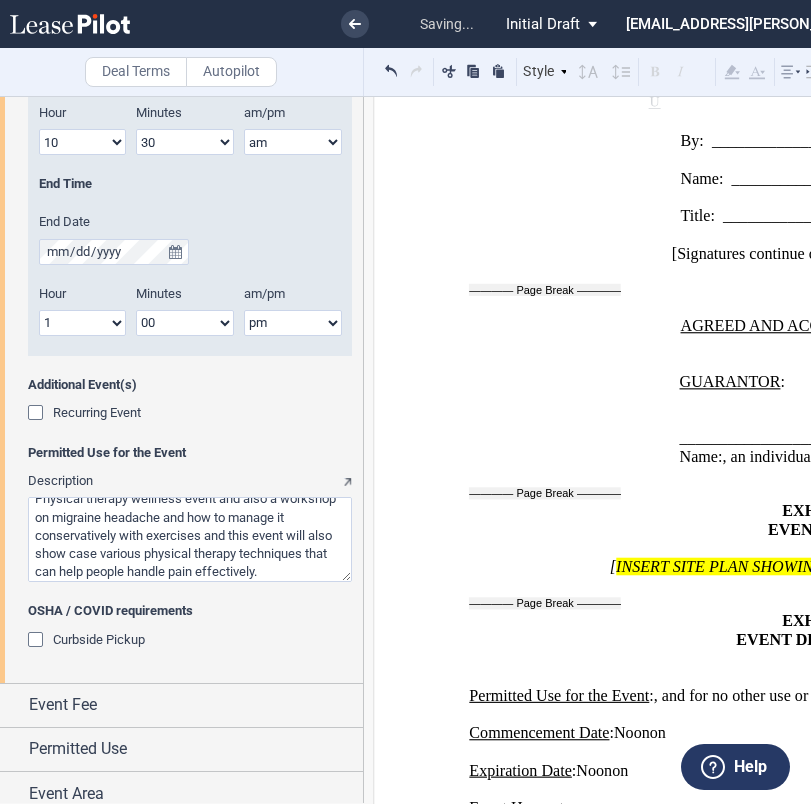 scroll, scrollTop: 1977, scrollLeft: 0, axis: vertical 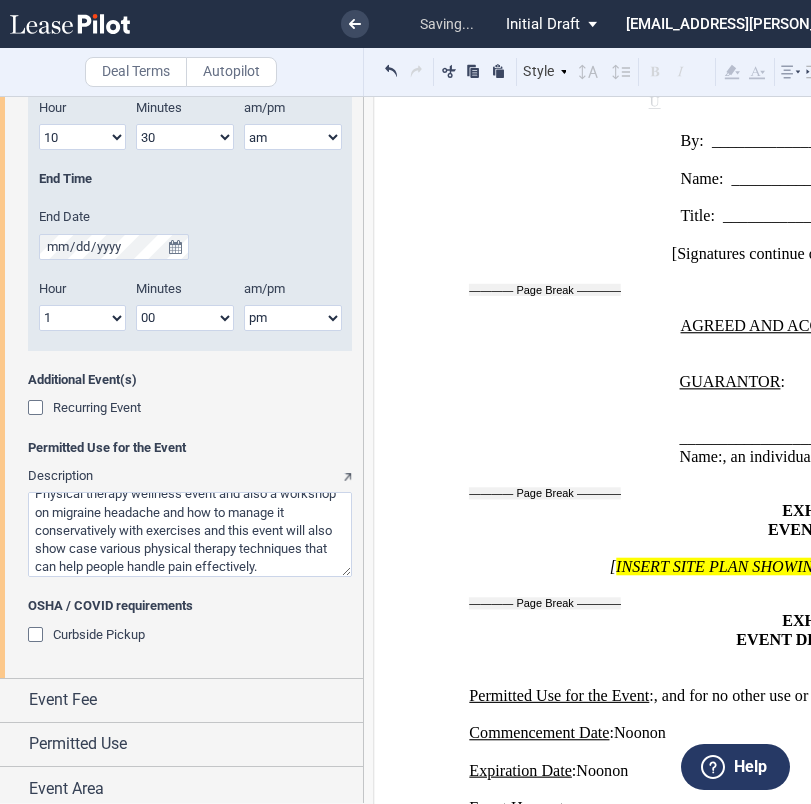click on "Additional Event(s)
Recurring Event" at bounding box center (190, 405) 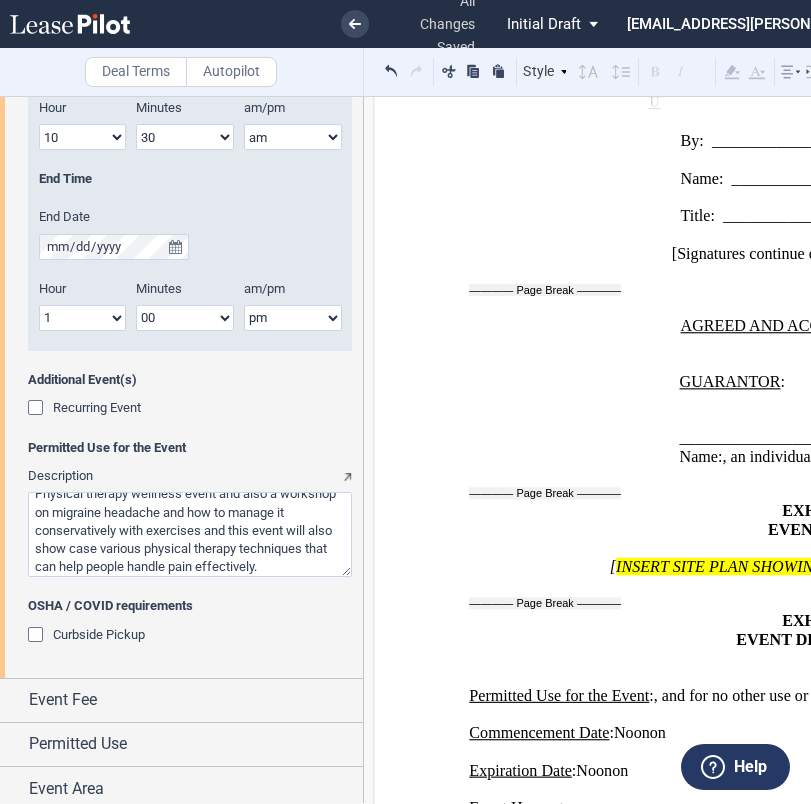 click 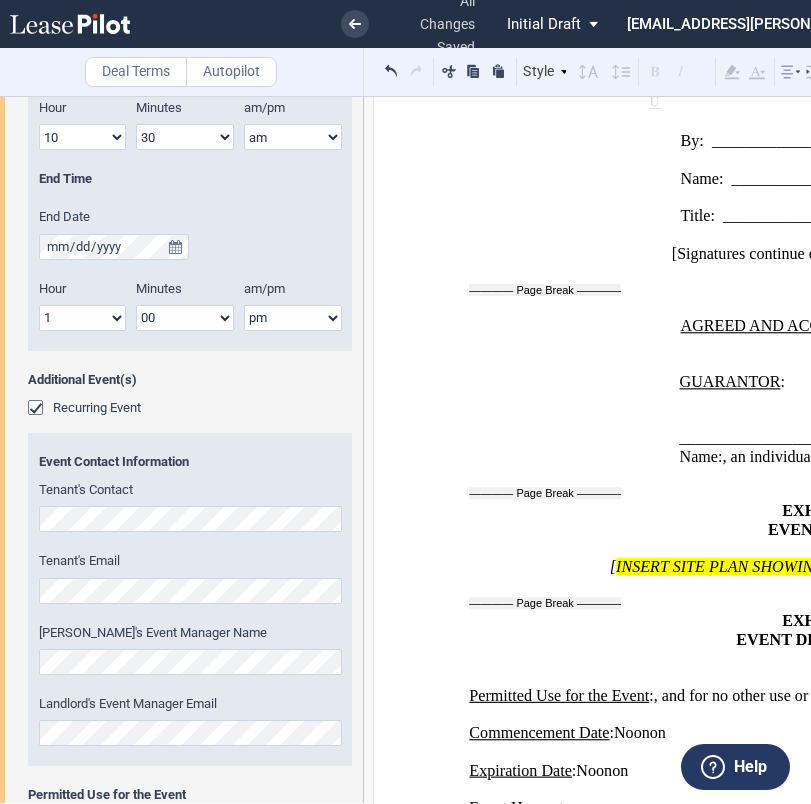 scroll, scrollTop: 2809, scrollLeft: 0, axis: vertical 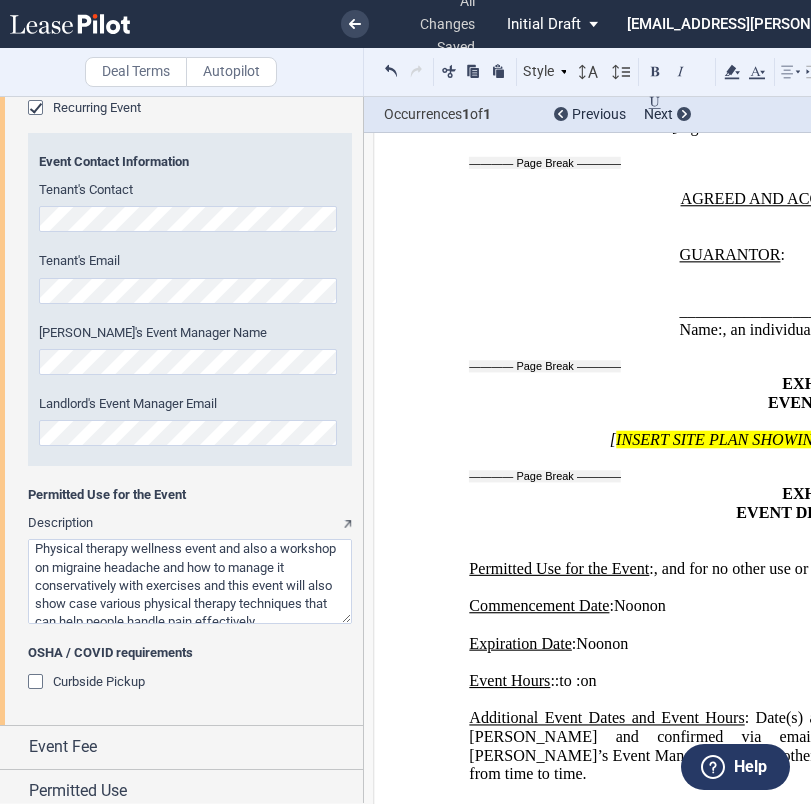 click on "Description" at bounding box center [190, 581] 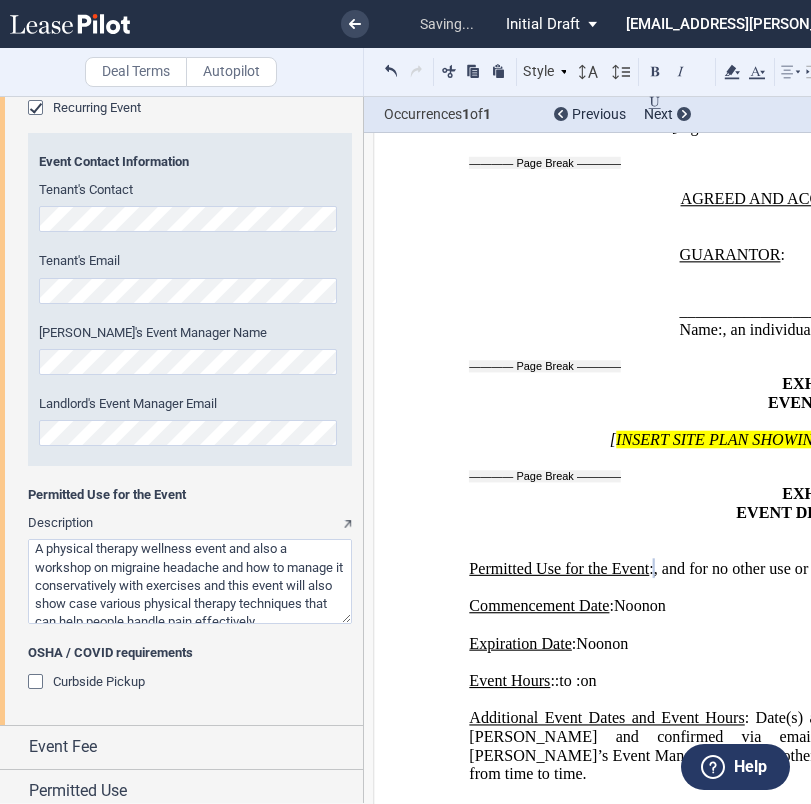 scroll, scrollTop: 2279, scrollLeft: 0, axis: vertical 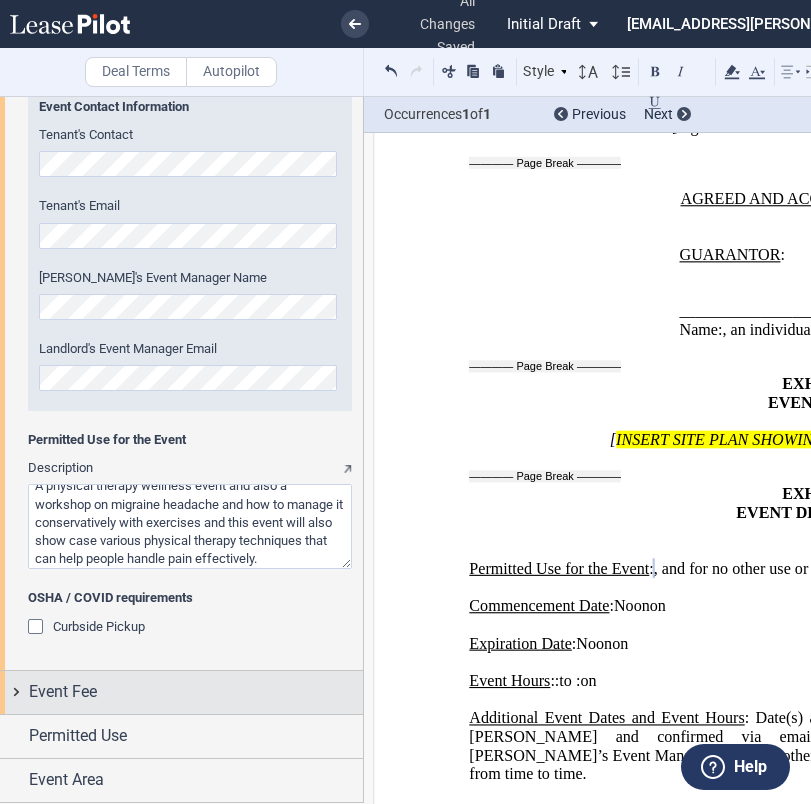 type on "A physical therapy wellness event and also a workshop on migraine headache and how to manage it conservatively with exercises and this event will also show case various physical therapy techniques that can help people handle pain effectively." 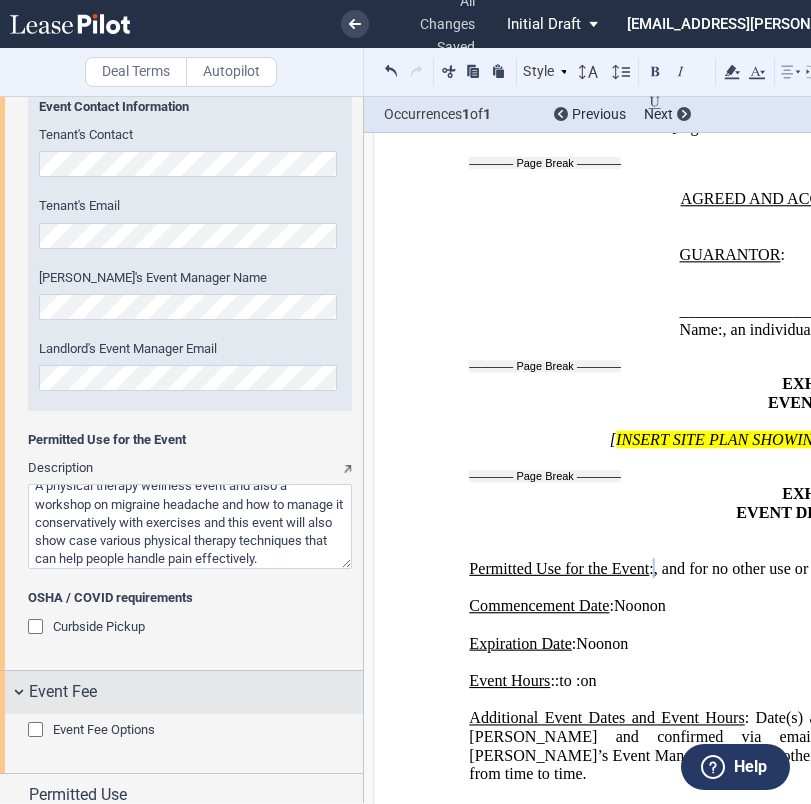 scroll, scrollTop: 2391, scrollLeft: 0, axis: vertical 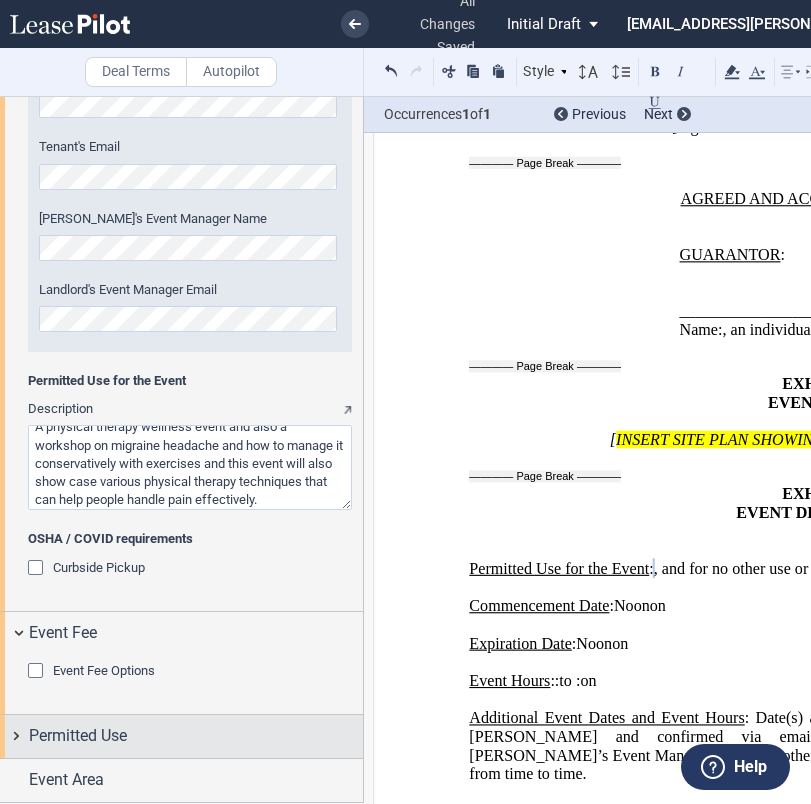 click on "Permitted Use" at bounding box center (196, 736) 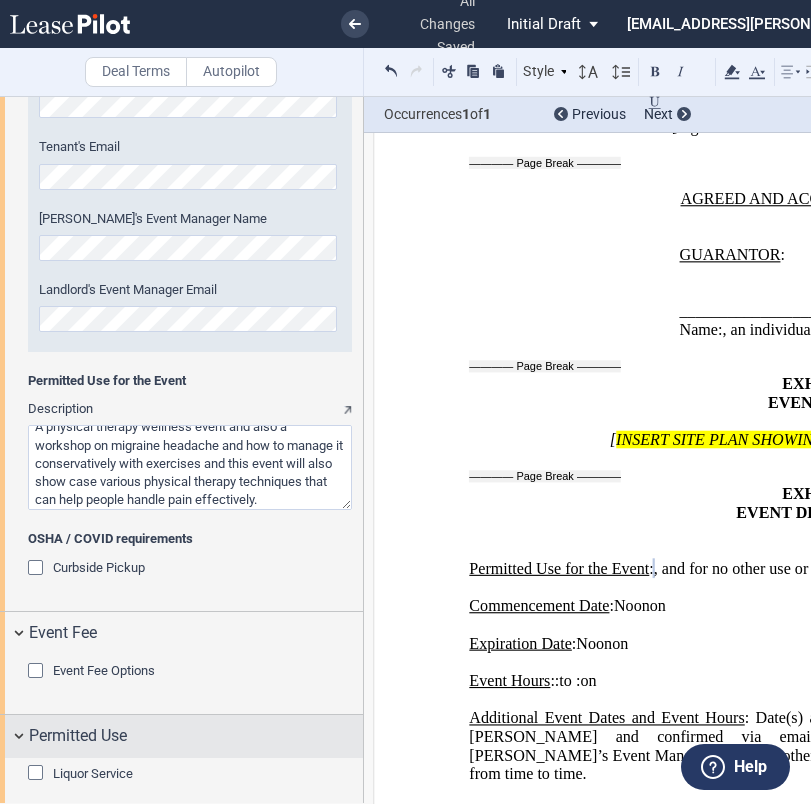 scroll, scrollTop: 2450, scrollLeft: 0, axis: vertical 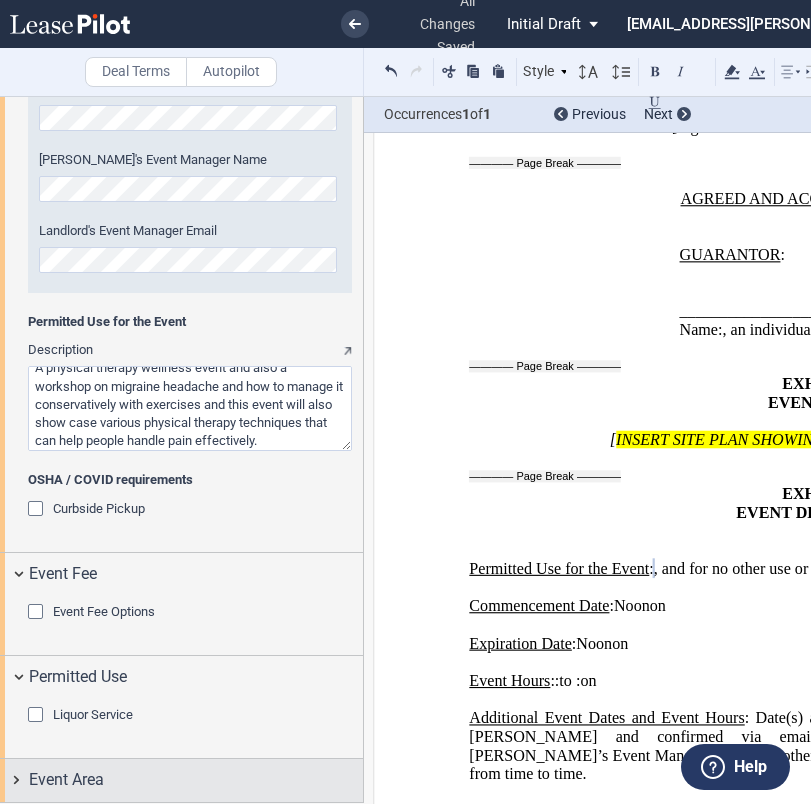 click on "Event Area" at bounding box center (196, 780) 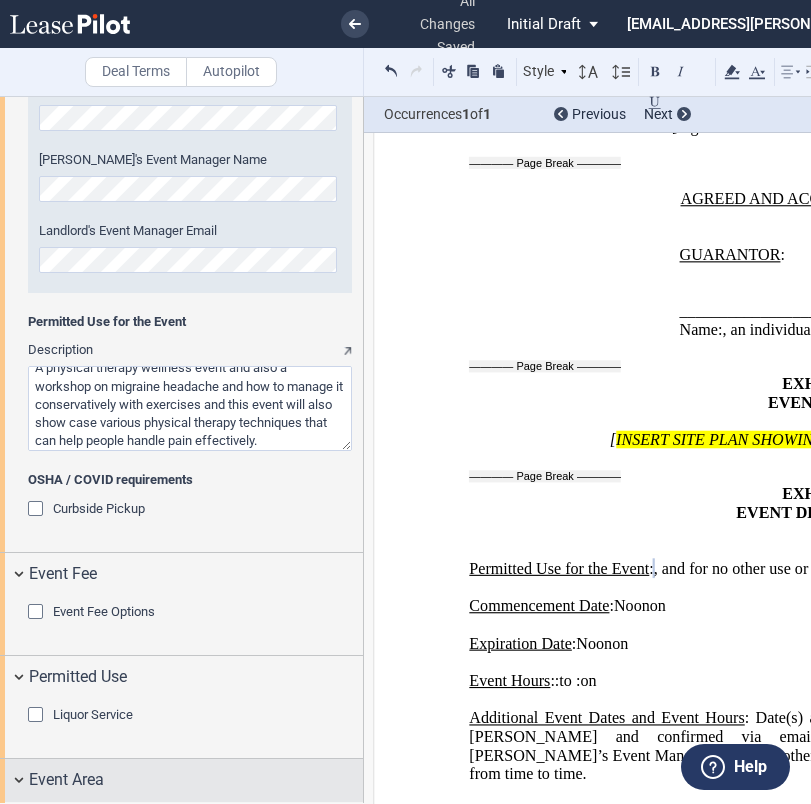scroll, scrollTop: 2604, scrollLeft: 0, axis: vertical 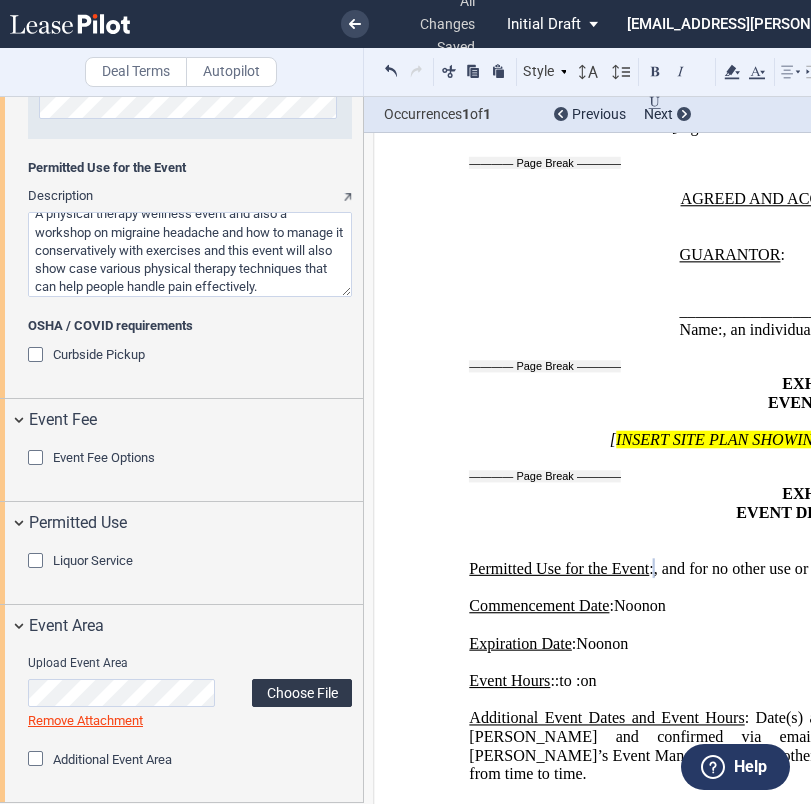 click on "Choose File" 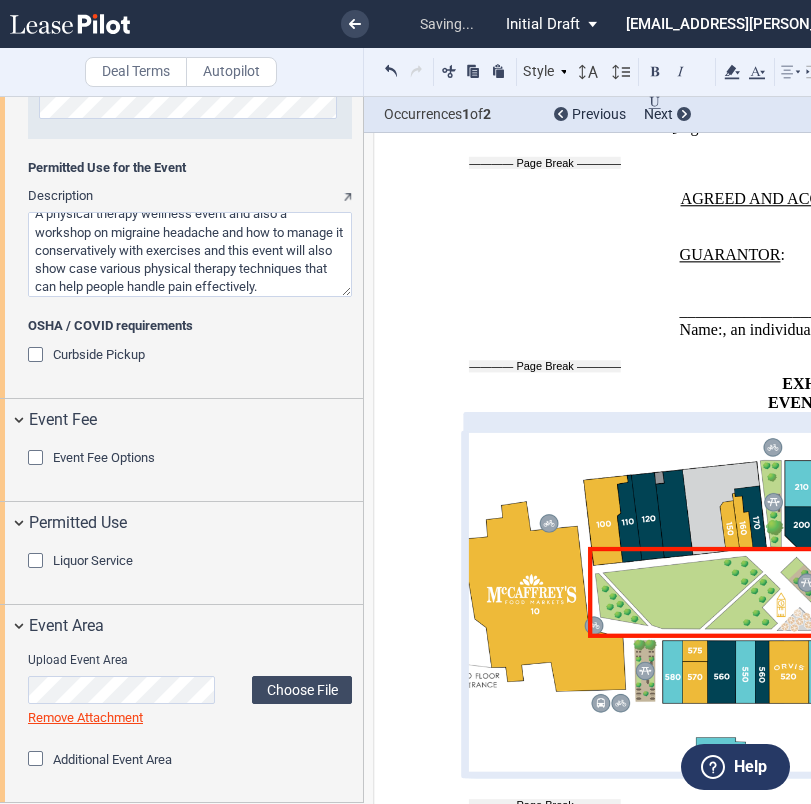 click on "Initial Draft" at bounding box center (543, 24) 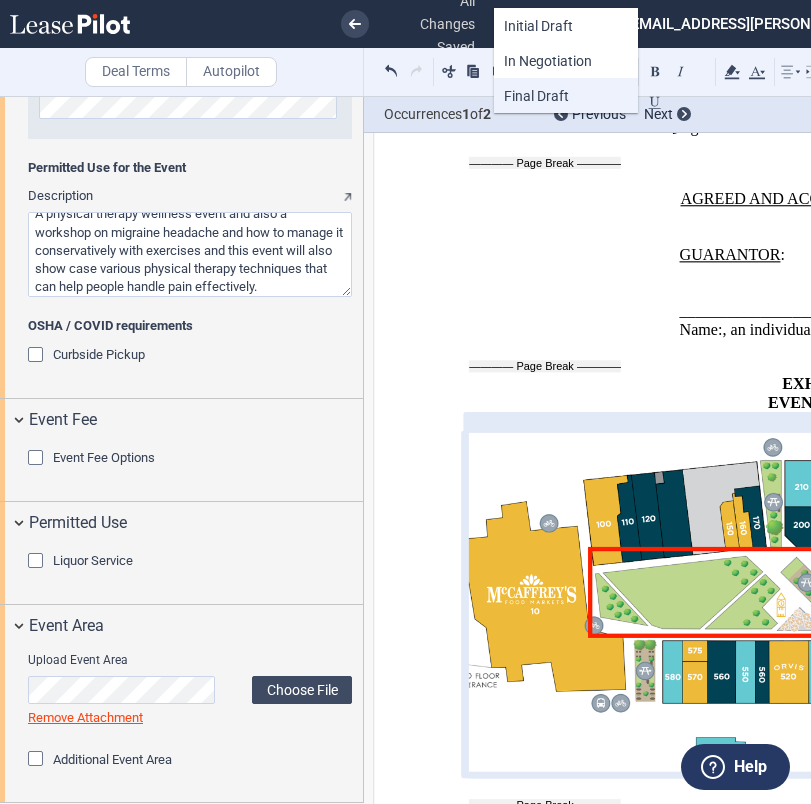 click on "Final Draft" at bounding box center (536, 96) 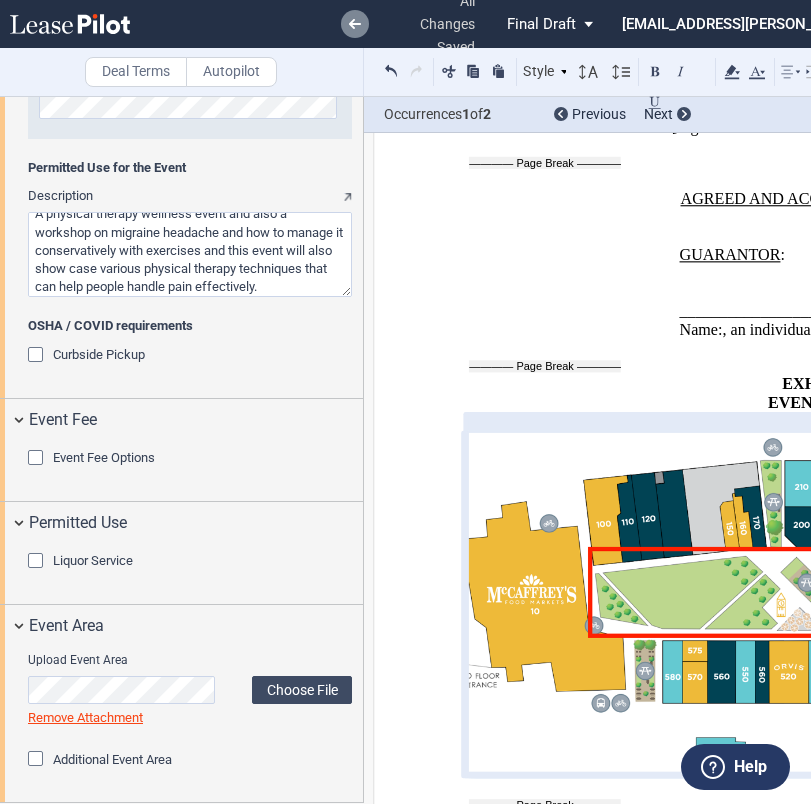 click 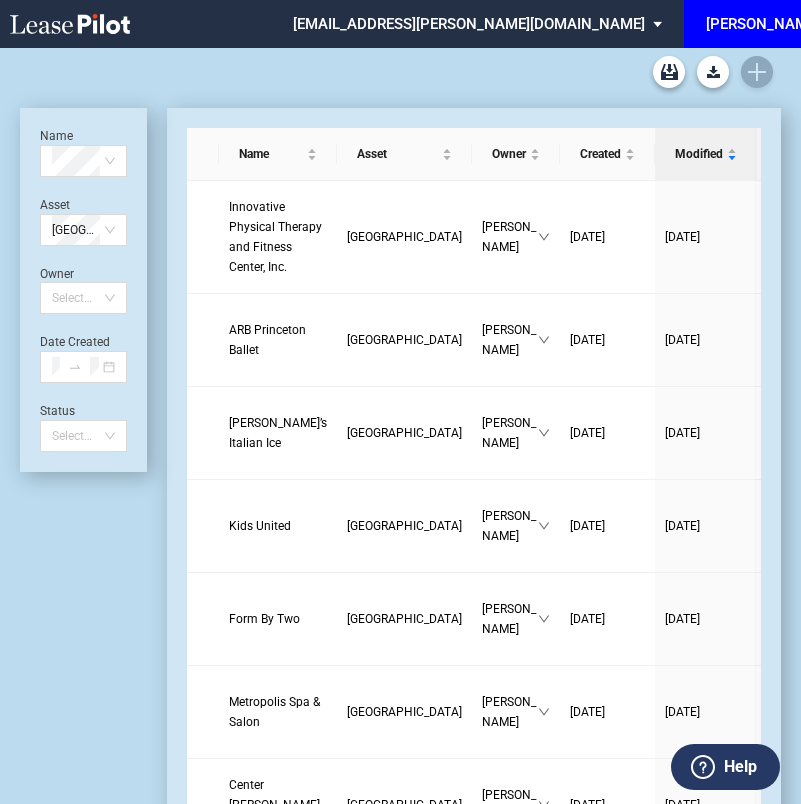 scroll, scrollTop: 0, scrollLeft: 0, axis: both 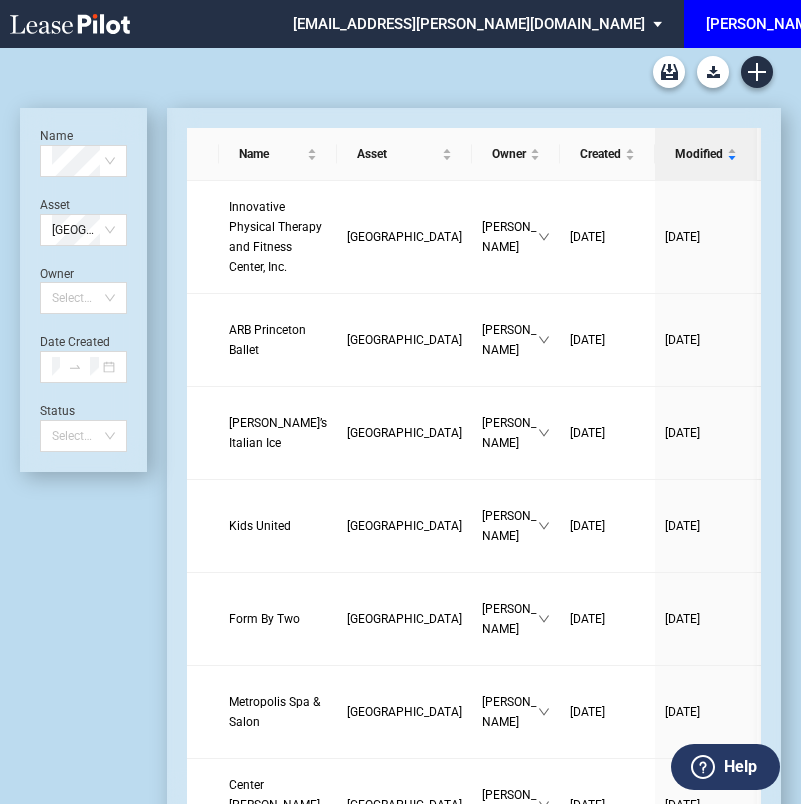 click on "[PERSON_NAME][GEOGRAPHIC_DATA] Consents" at bounding box center [869, 24] 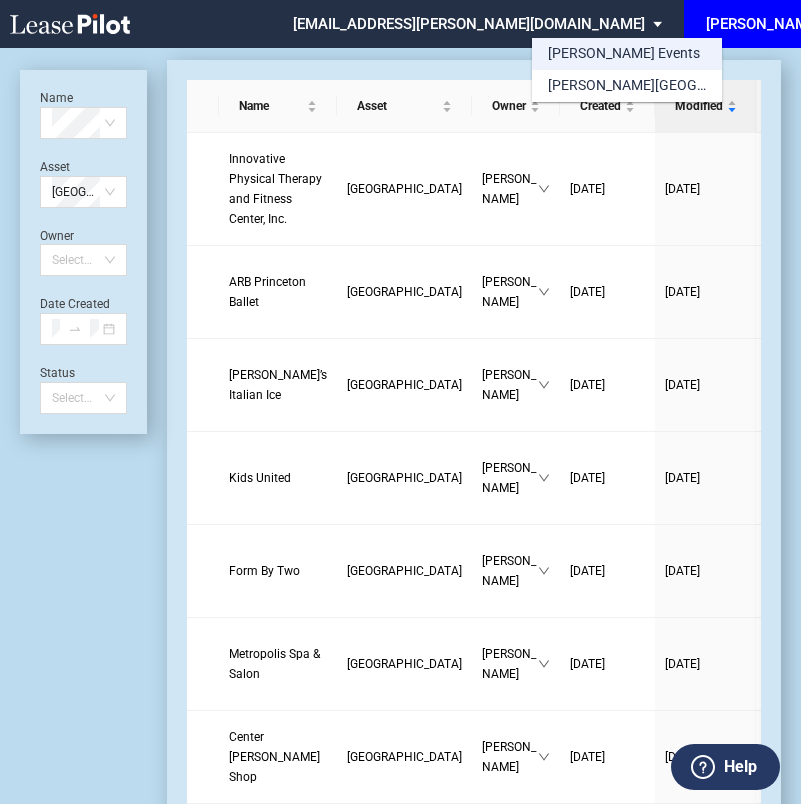 click on "[PERSON_NAME] Events" at bounding box center (624, 54) 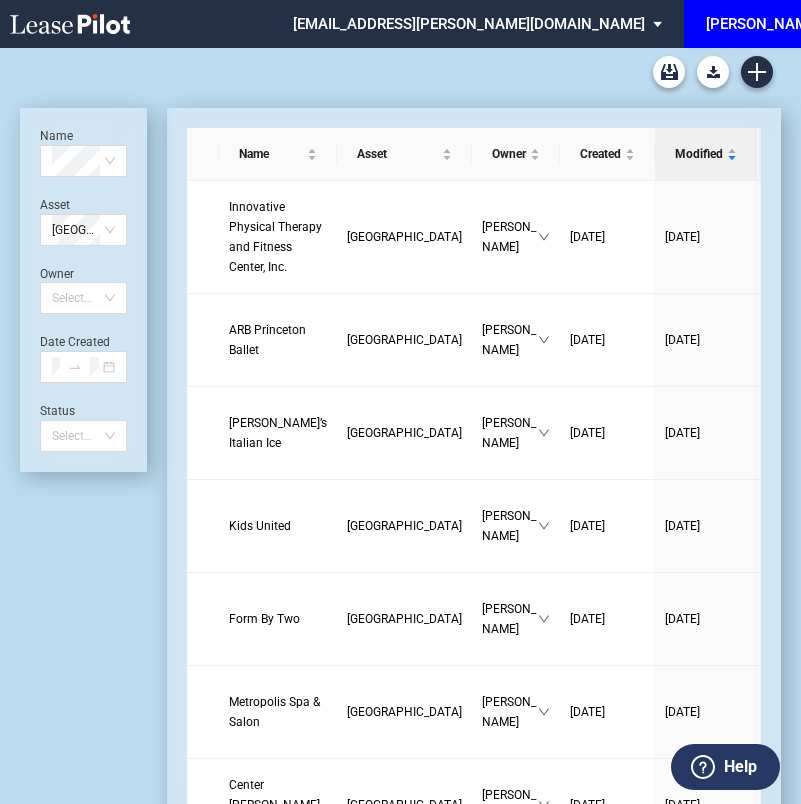 scroll, scrollTop: 48, scrollLeft: 0, axis: vertical 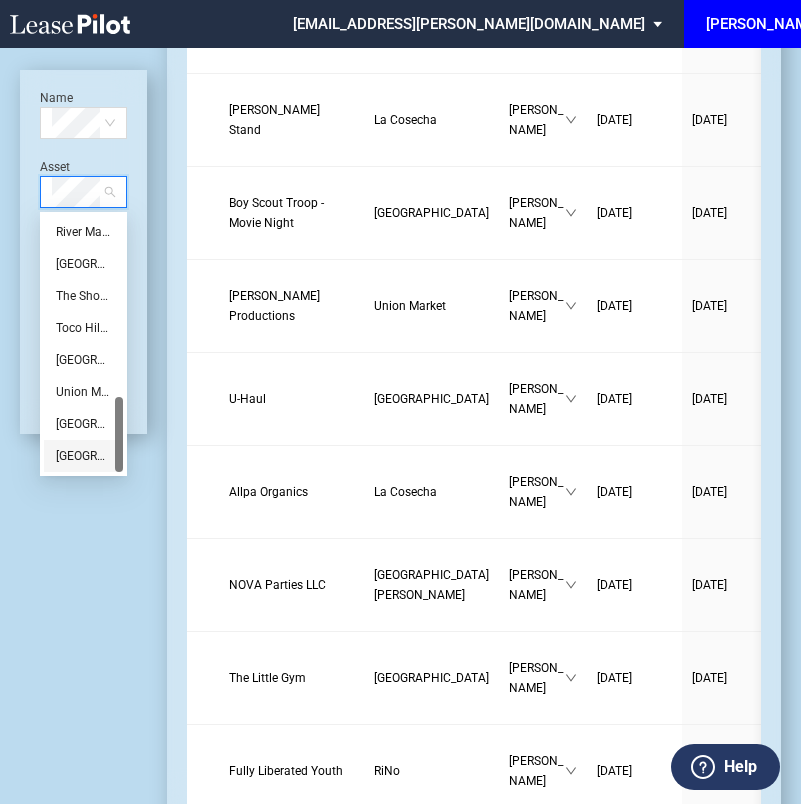 click on "[GEOGRAPHIC_DATA]" at bounding box center (83, 456) 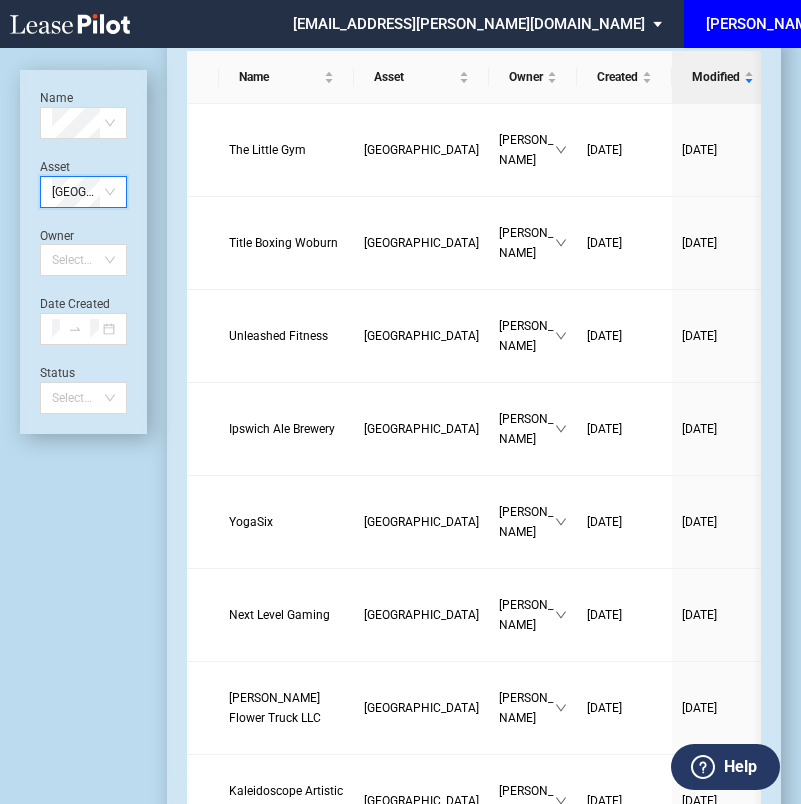 scroll, scrollTop: 0, scrollLeft: 0, axis: both 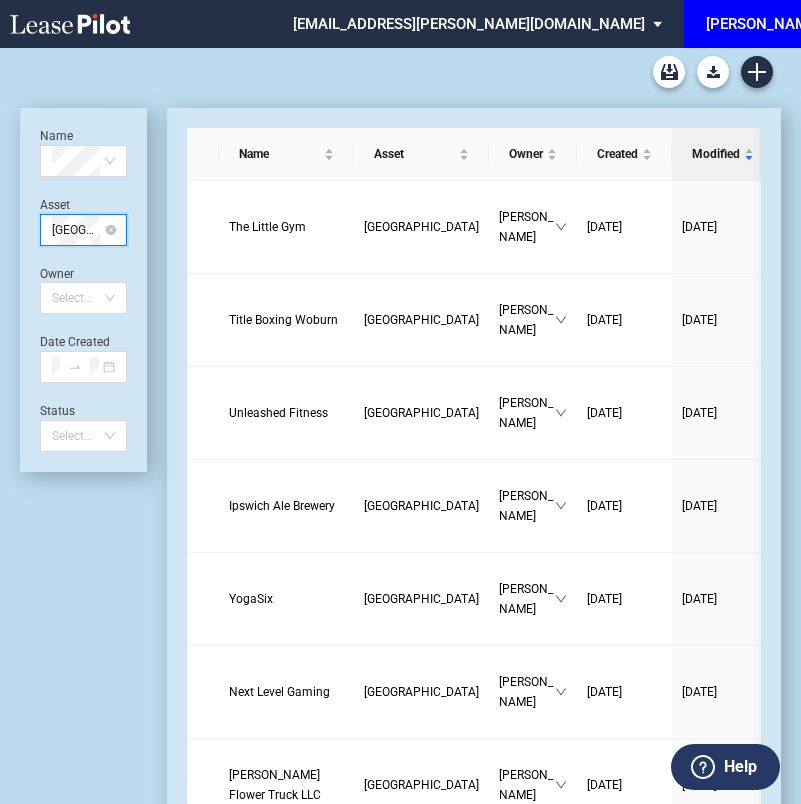click on "Woburn Village" at bounding box center [83, 230] 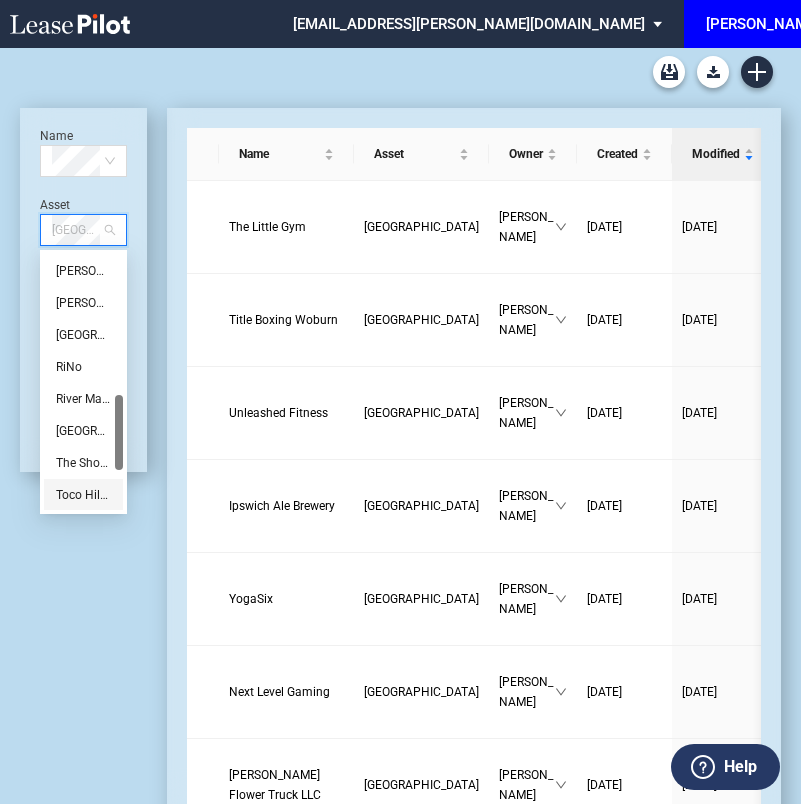scroll, scrollTop: 474, scrollLeft: 0, axis: vertical 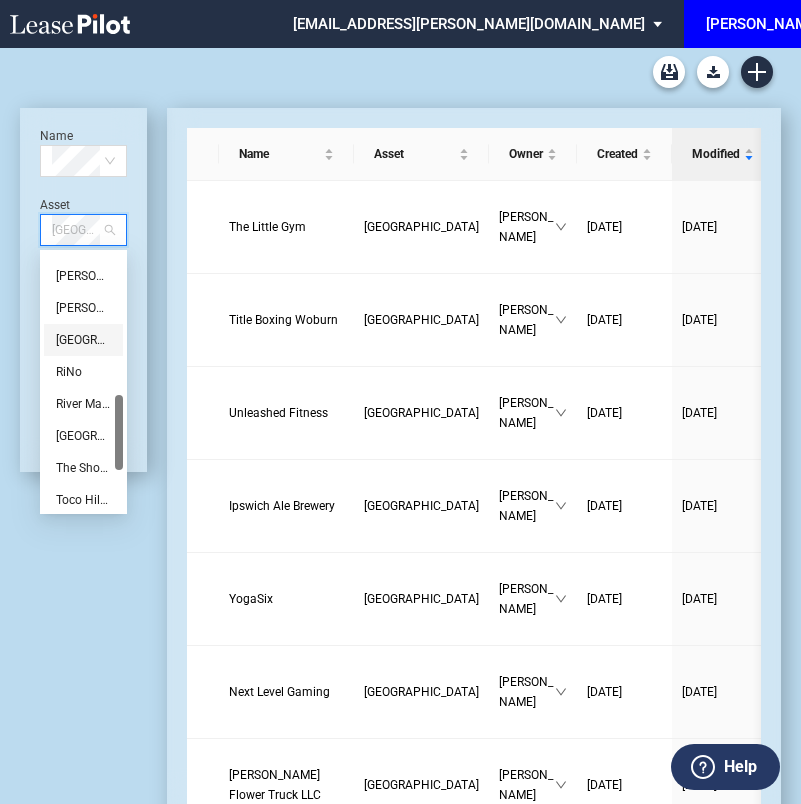 click on "[GEOGRAPHIC_DATA]" at bounding box center (83, 340) 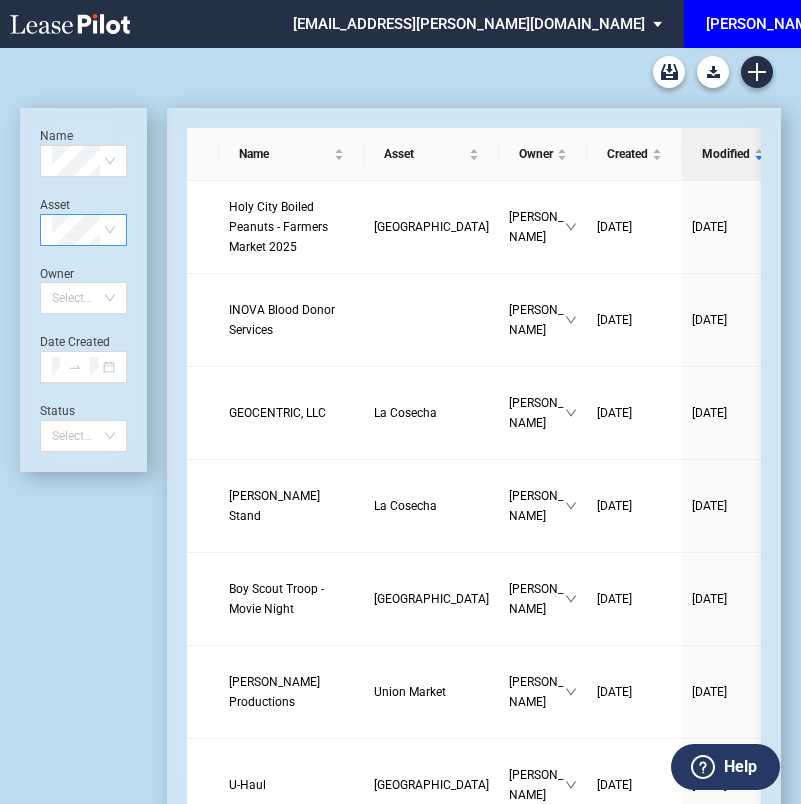 click on "[PERSON_NAME] Events" at bounding box center [787, 24] 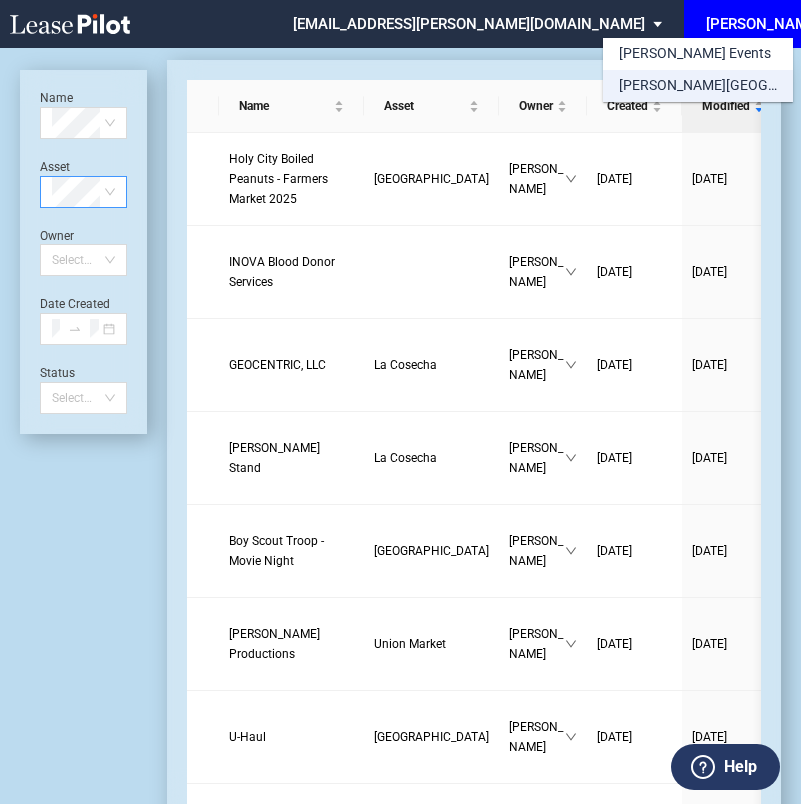 click on "[PERSON_NAME][GEOGRAPHIC_DATA] Consents" at bounding box center [698, 86] 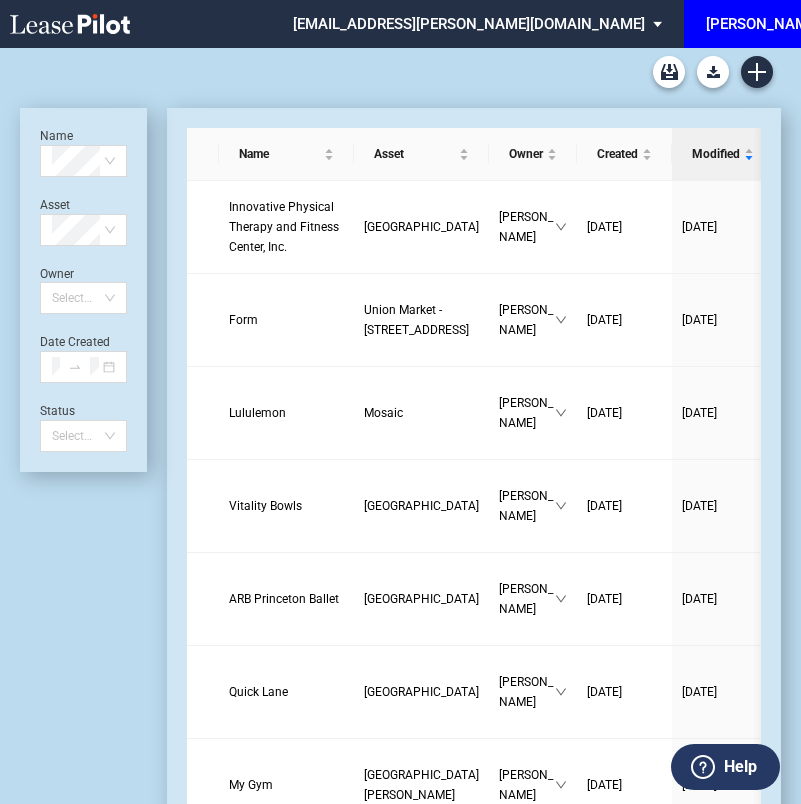 scroll, scrollTop: 0, scrollLeft: 0, axis: both 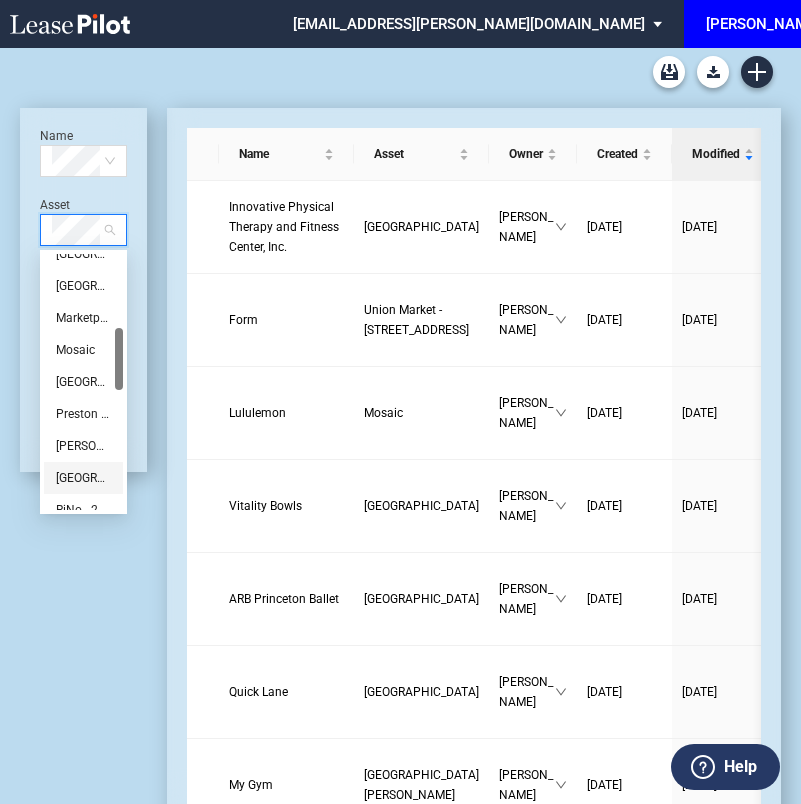 click on "[GEOGRAPHIC_DATA]" at bounding box center [83, 478] 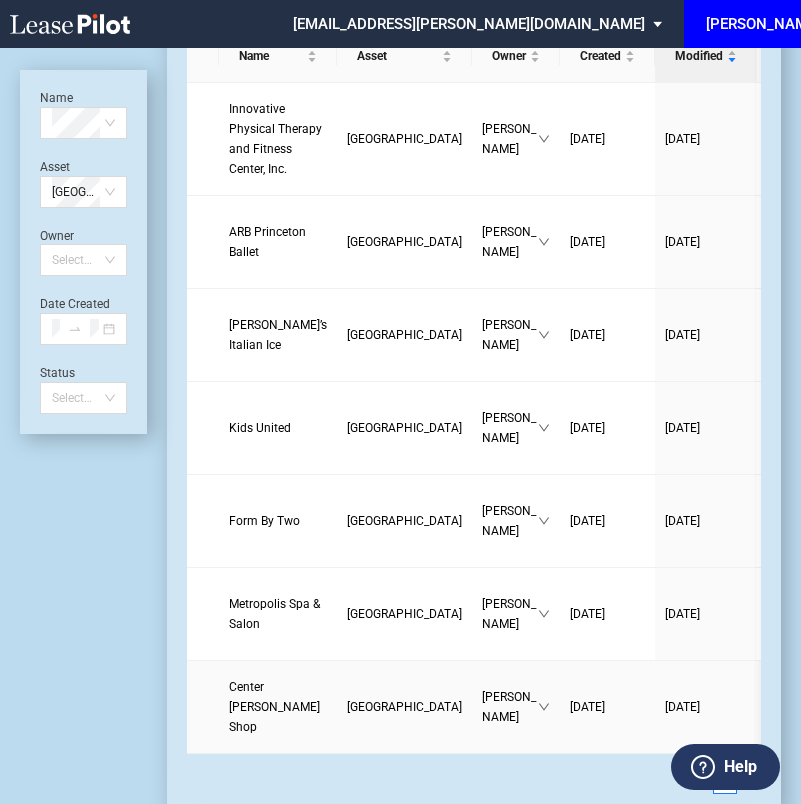 scroll, scrollTop: 0, scrollLeft: 0, axis: both 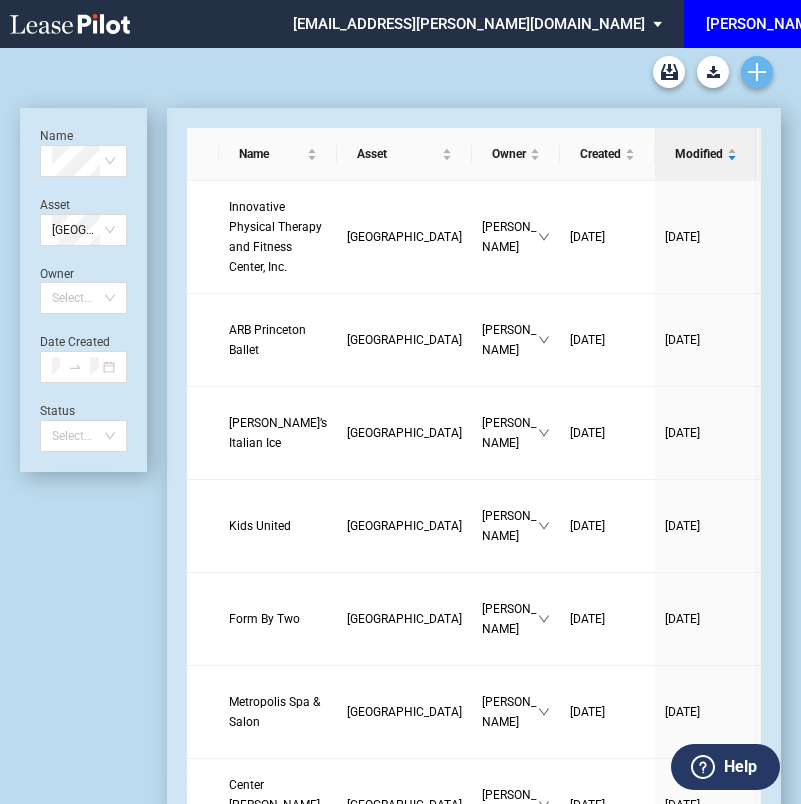 click 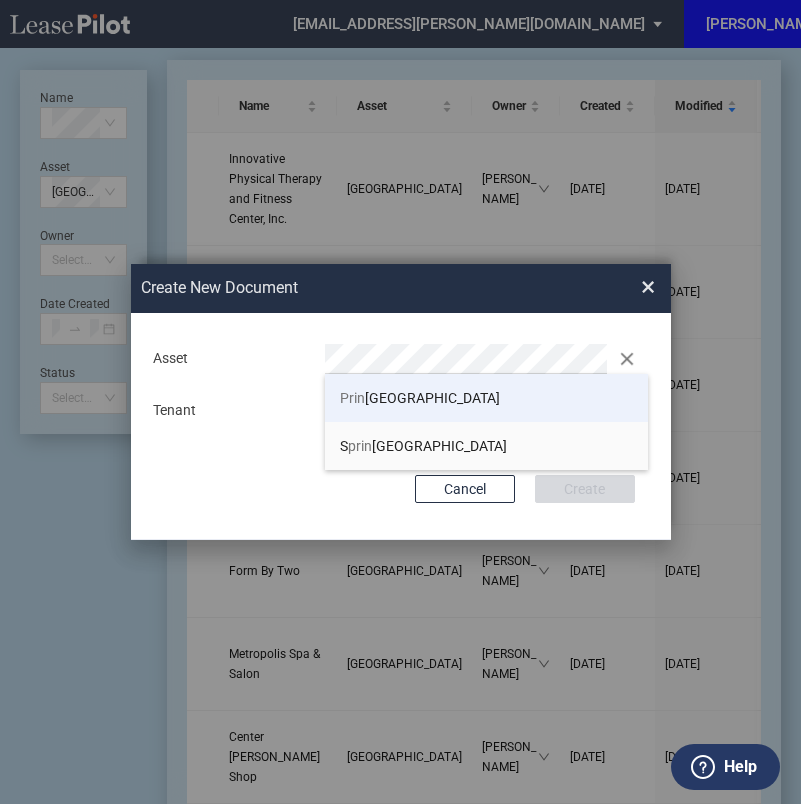 click on "Prin ceton Shopping Center" at bounding box center (487, 398) 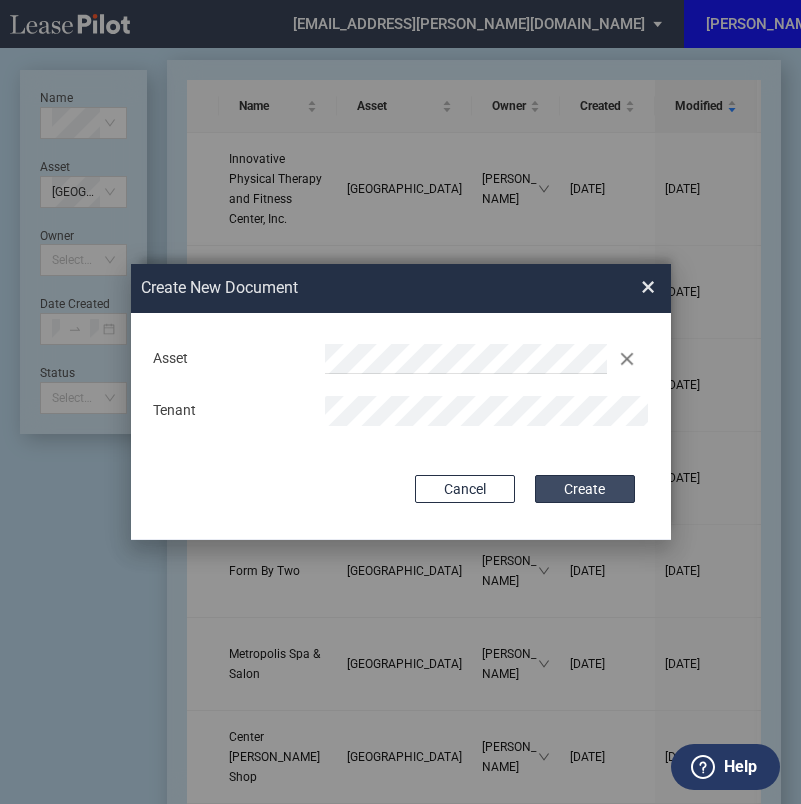 click on "Create" at bounding box center (585, 489) 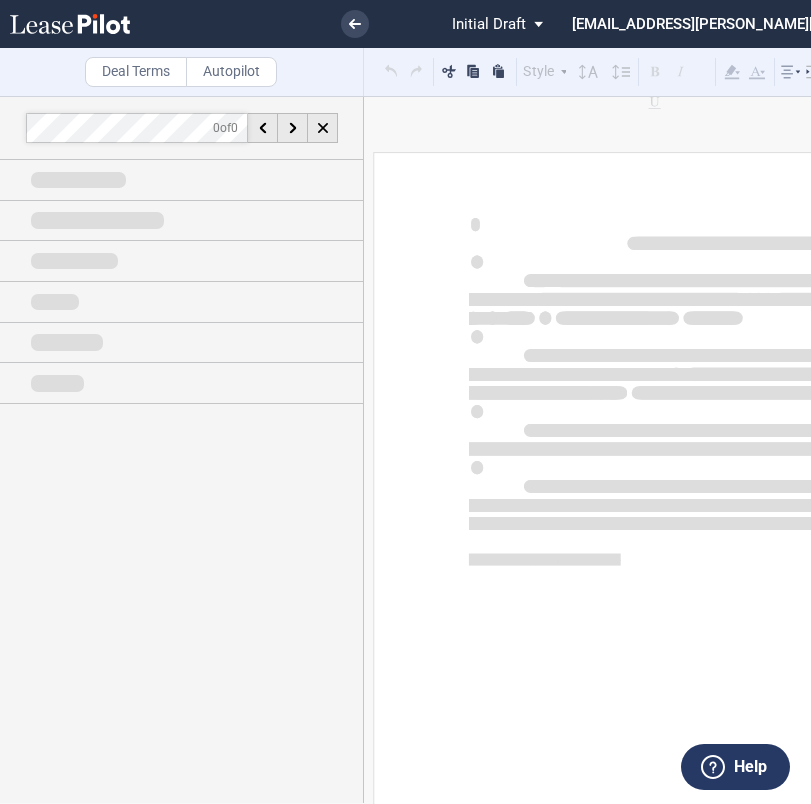 scroll, scrollTop: 0, scrollLeft: 0, axis: both 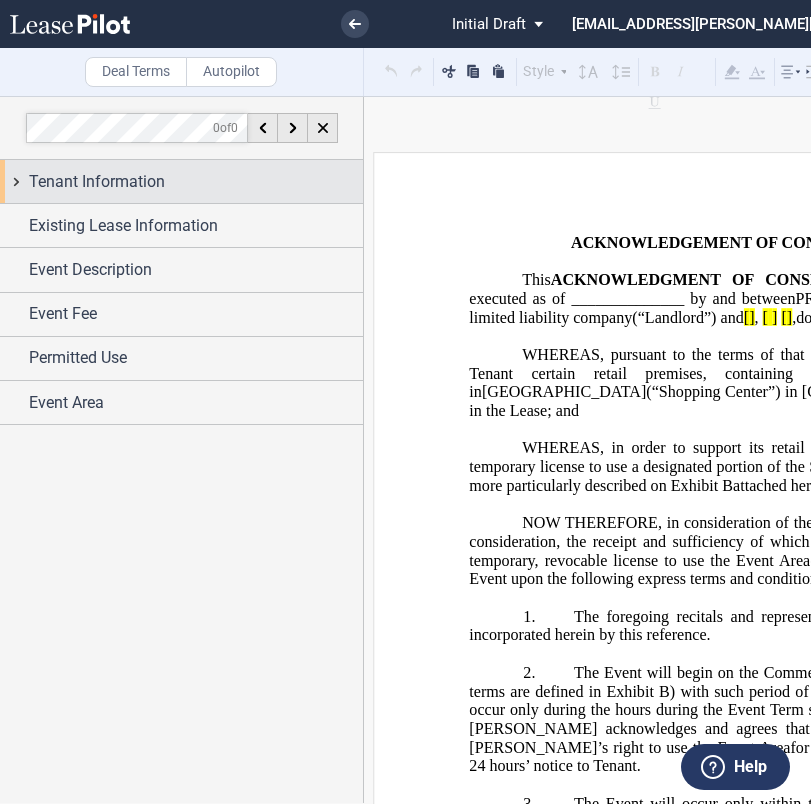click on "Tenant Information" at bounding box center (196, 182) 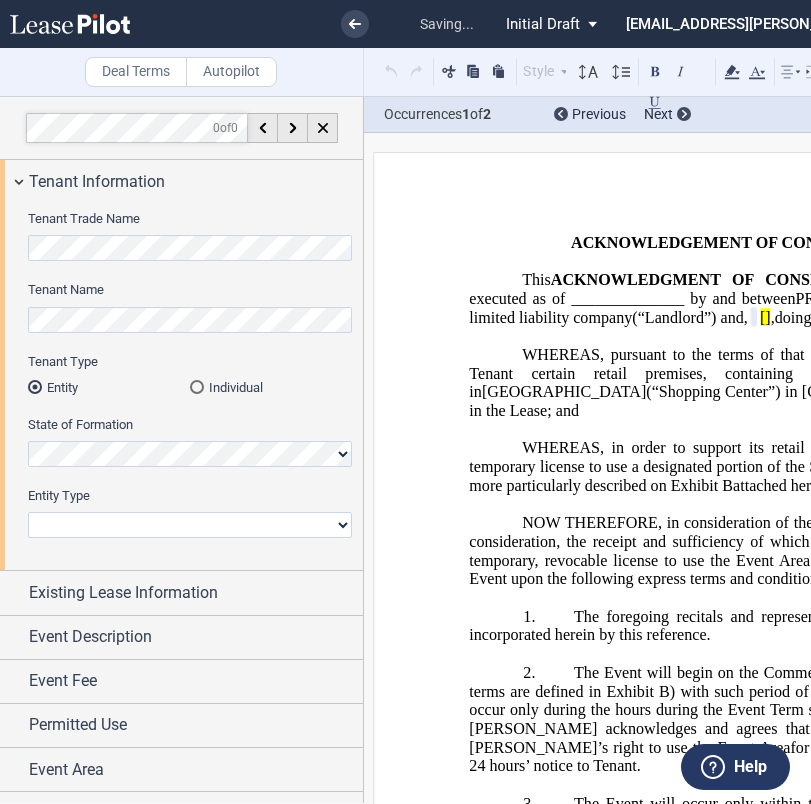 click on "Corporation
Limited Liability Company
General Partnership
Limited Partnership
Non-Profit Corporation
Other" at bounding box center [190, 525] 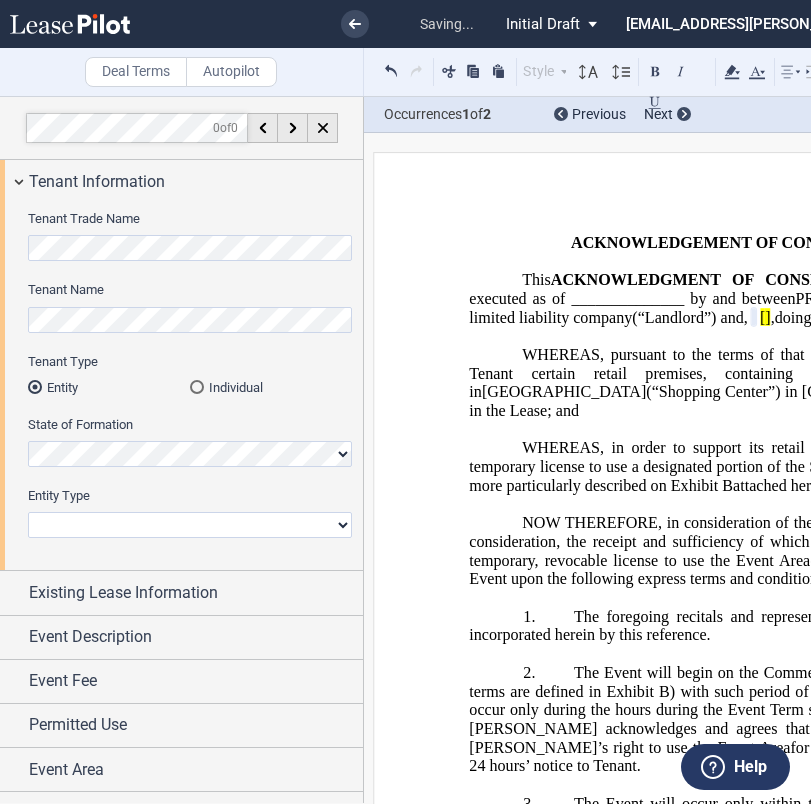 select on "limited liability company" 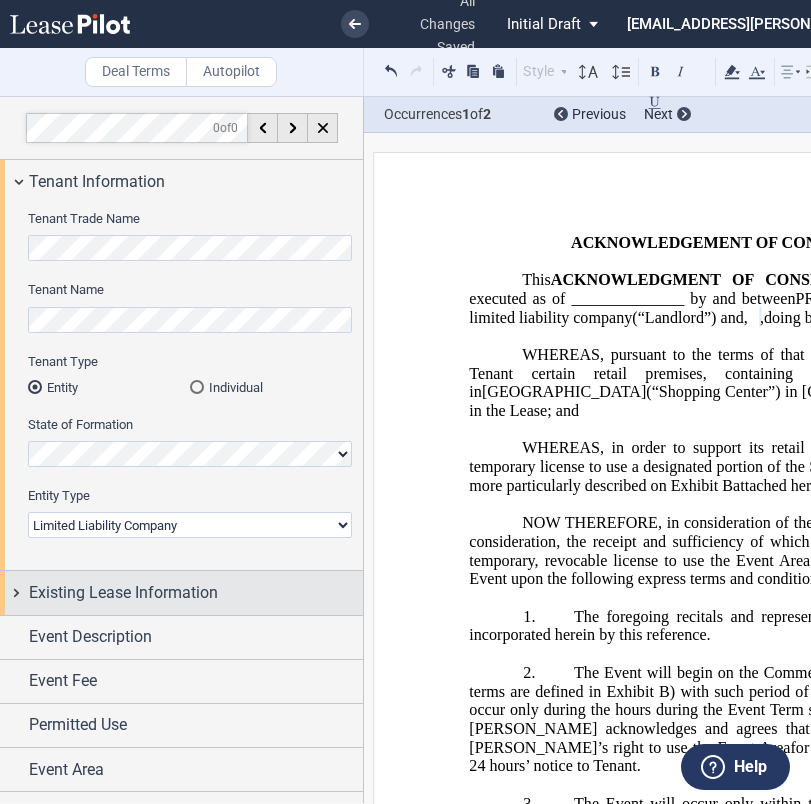click on "Existing Lease Information" at bounding box center [123, 593] 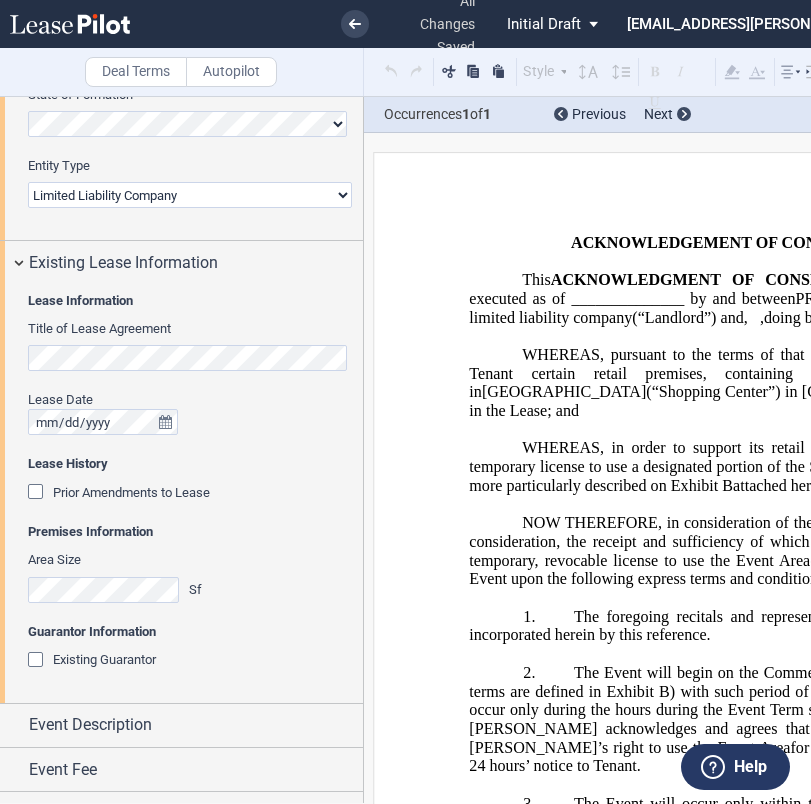 scroll, scrollTop: 333, scrollLeft: 0, axis: vertical 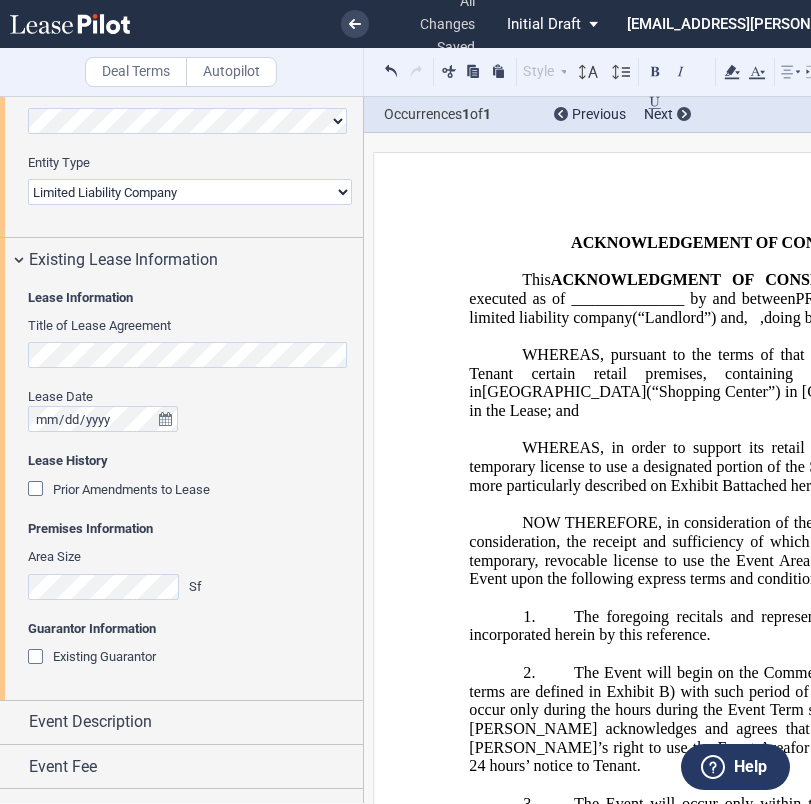 click at bounding box center [38, 491] 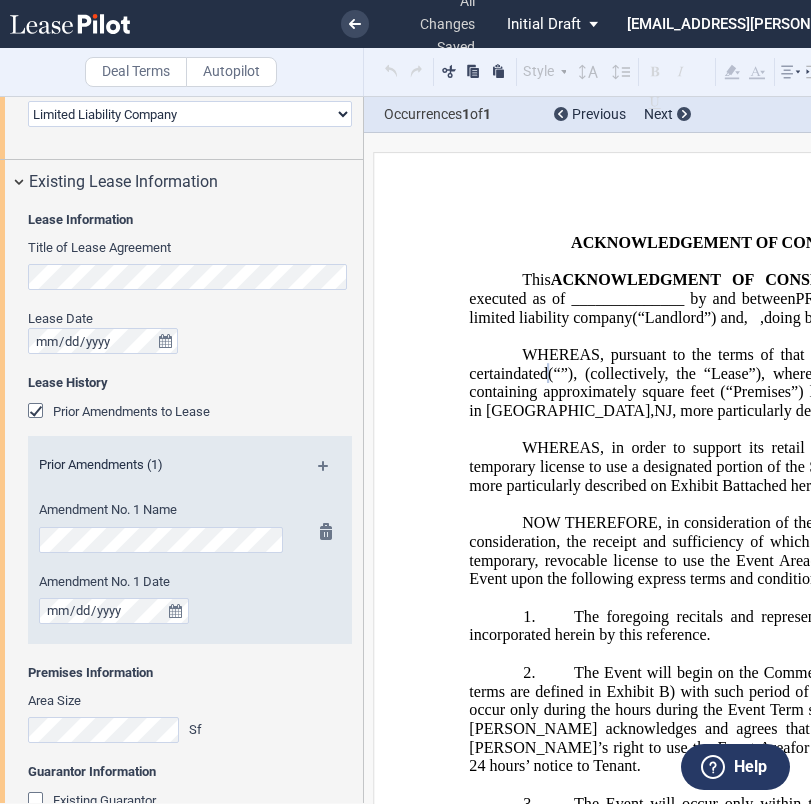 scroll, scrollTop: 416, scrollLeft: 0, axis: vertical 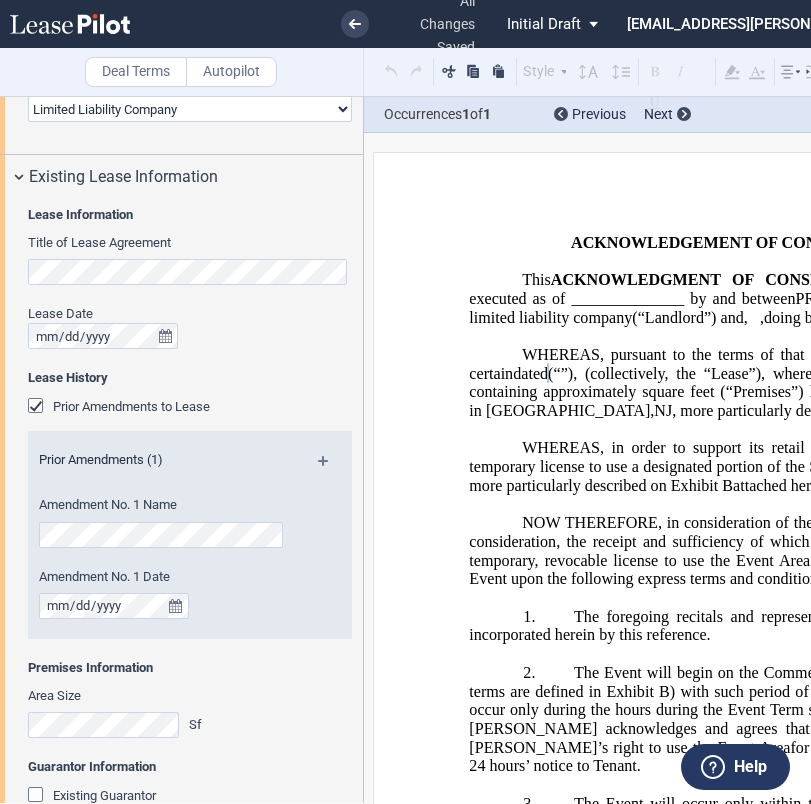 click on "Premises Information" at bounding box center (190, 668) 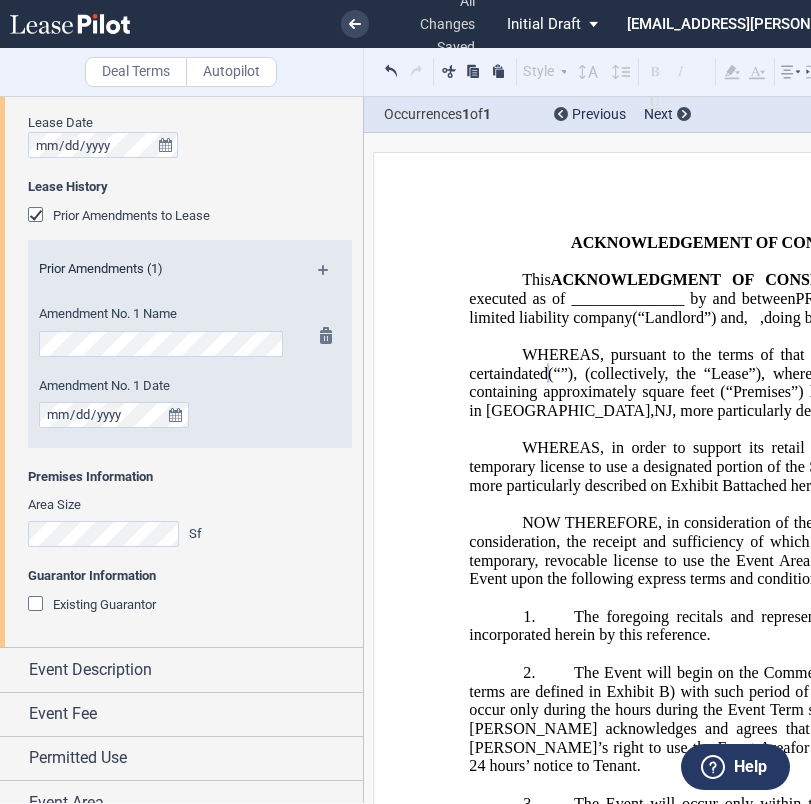 scroll, scrollTop: 616, scrollLeft: 0, axis: vertical 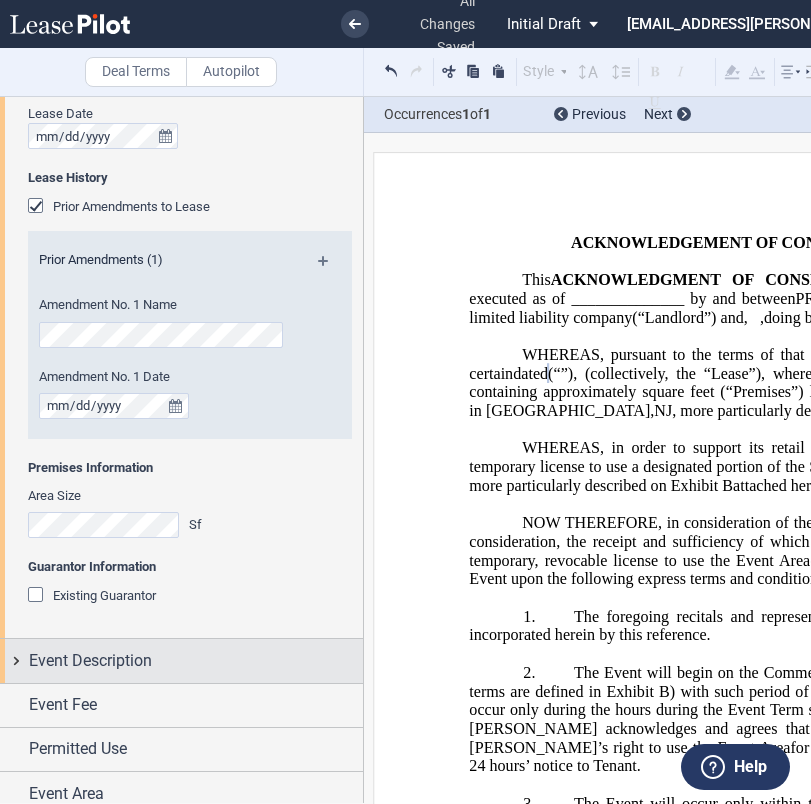 click on "Event Description" at bounding box center [90, 661] 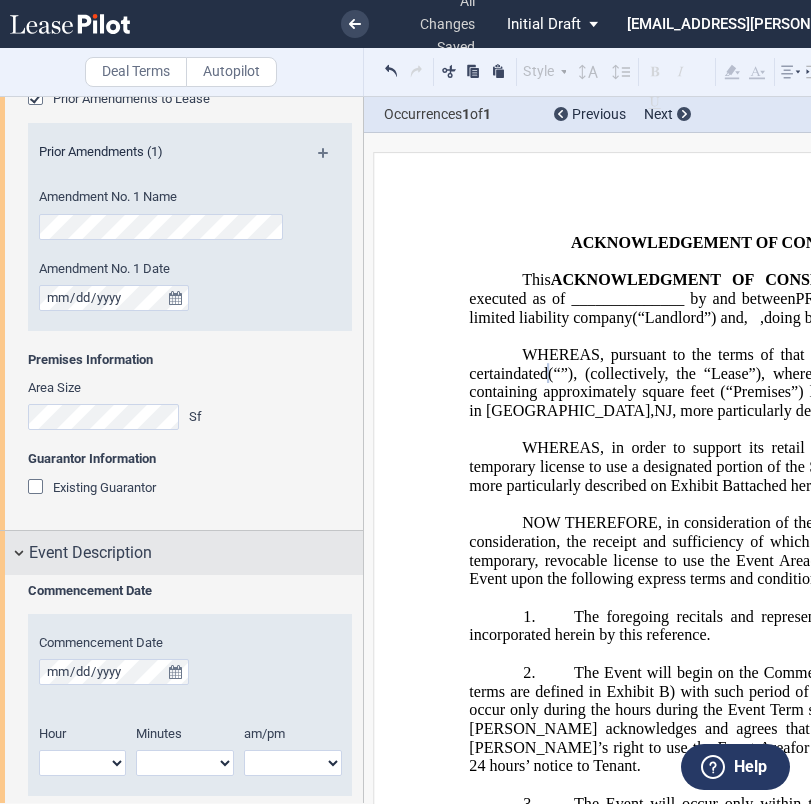 scroll, scrollTop: 757, scrollLeft: 0, axis: vertical 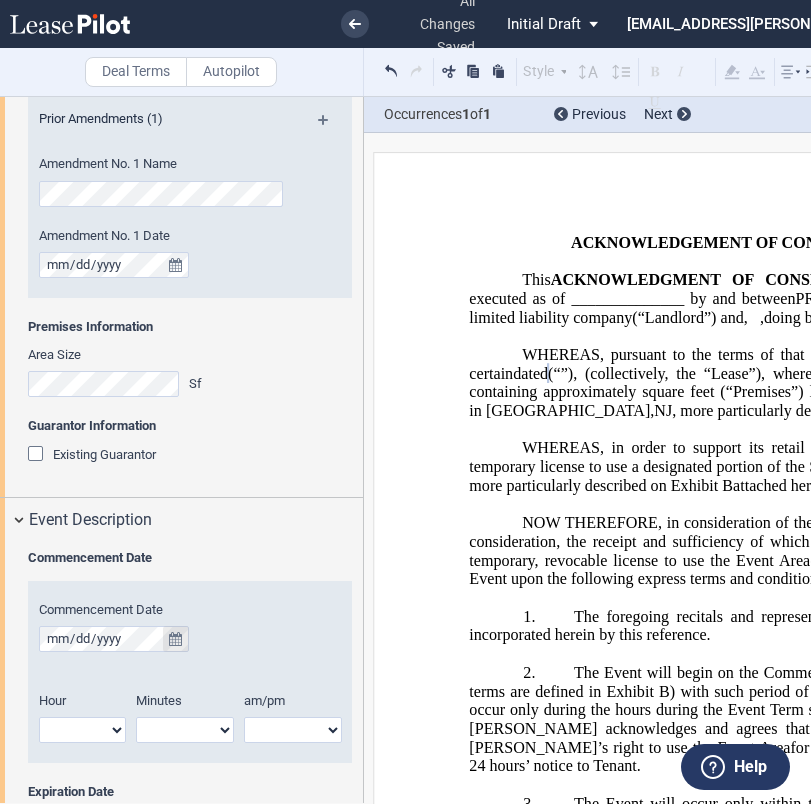 click 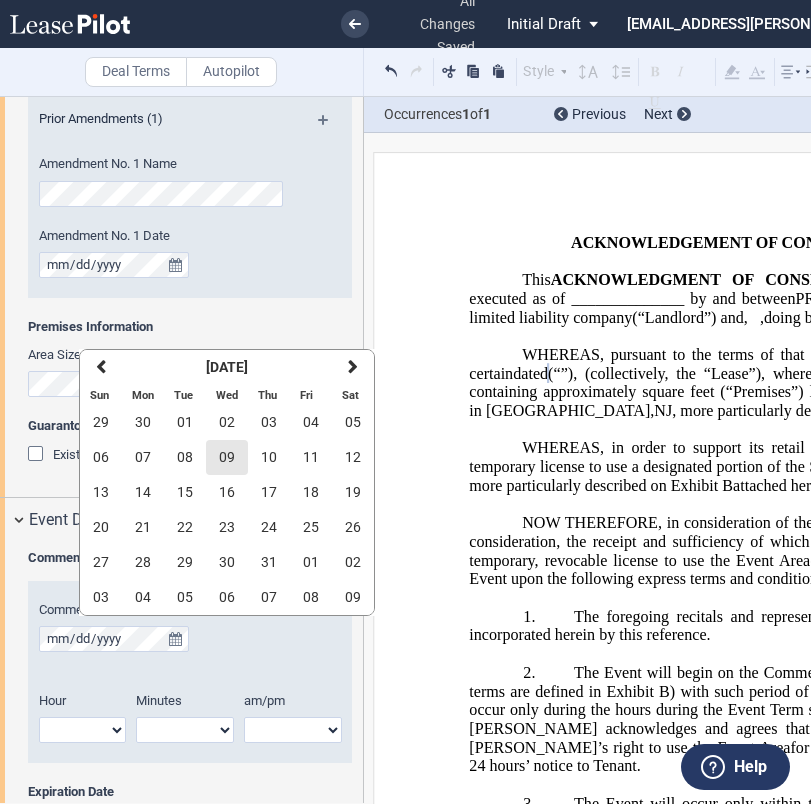 click on "09" at bounding box center (227, 457) 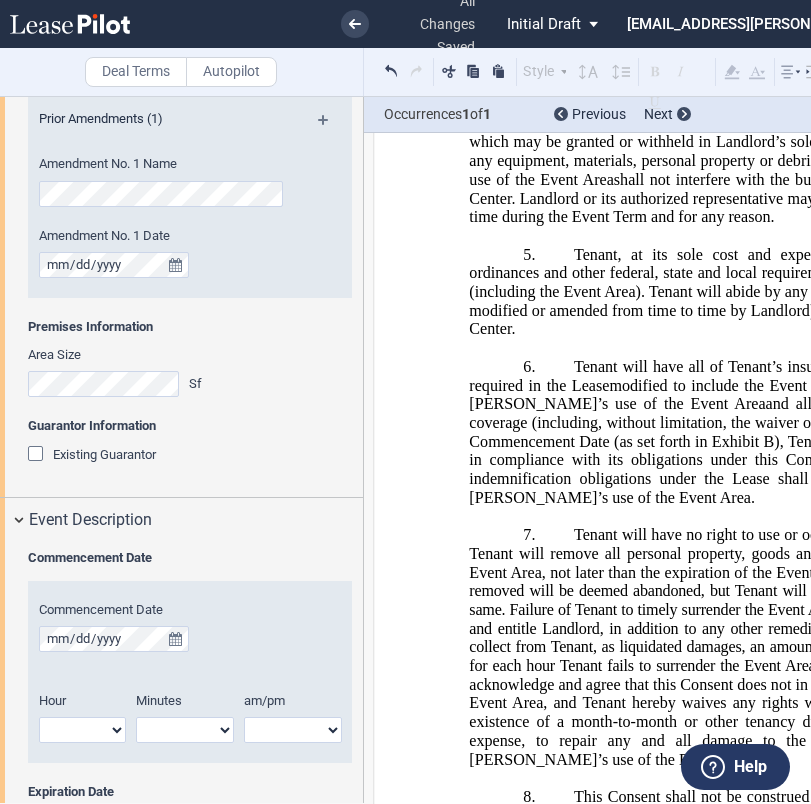 scroll, scrollTop: 2375, scrollLeft: 0, axis: vertical 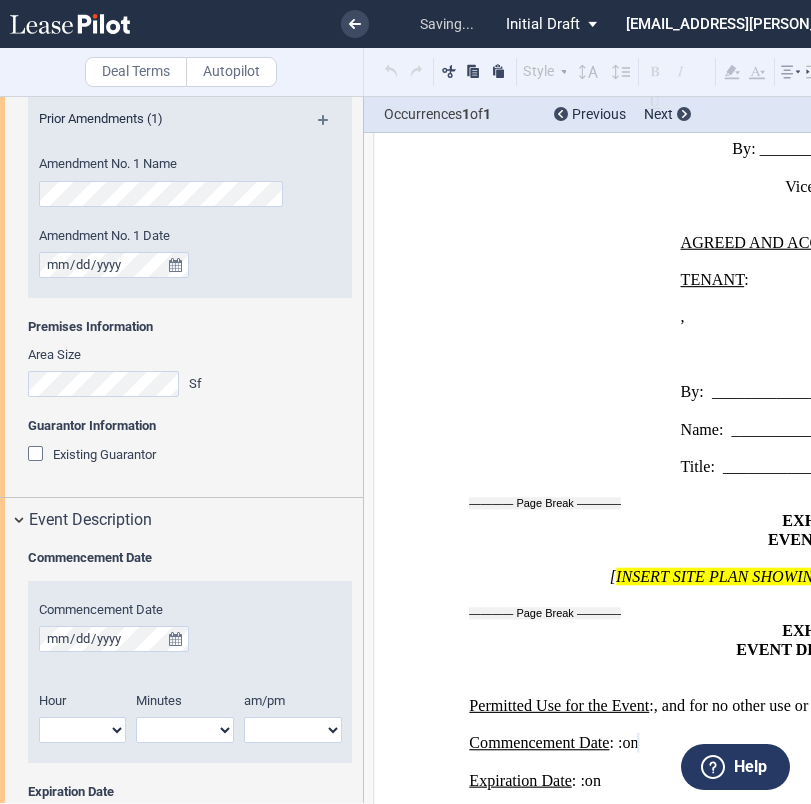 click on "1
2
3
4
5
6
7
8
9
10
11
12" at bounding box center (82, 730) 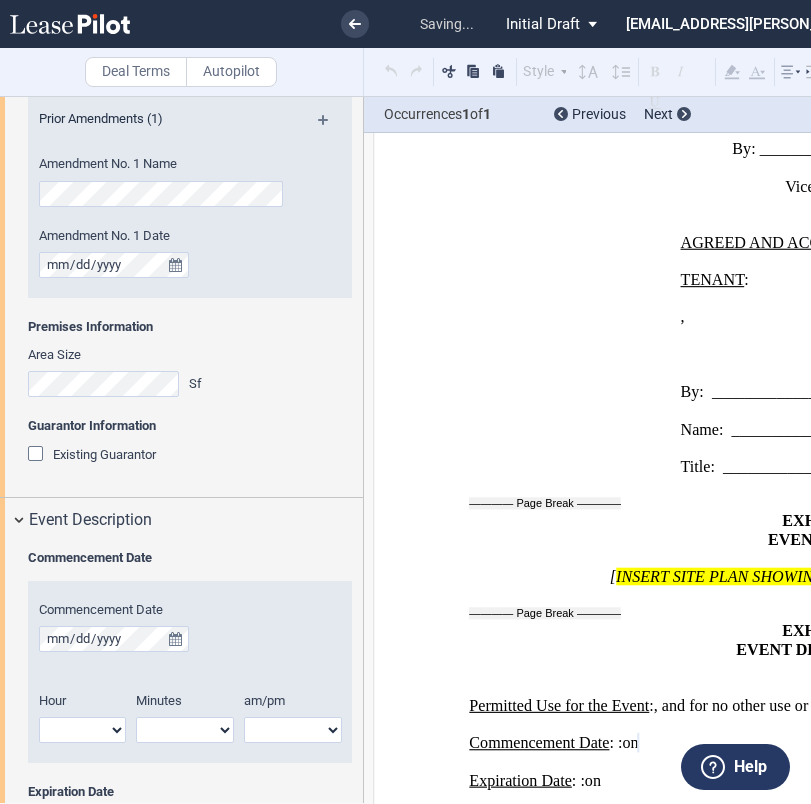 select on "12" 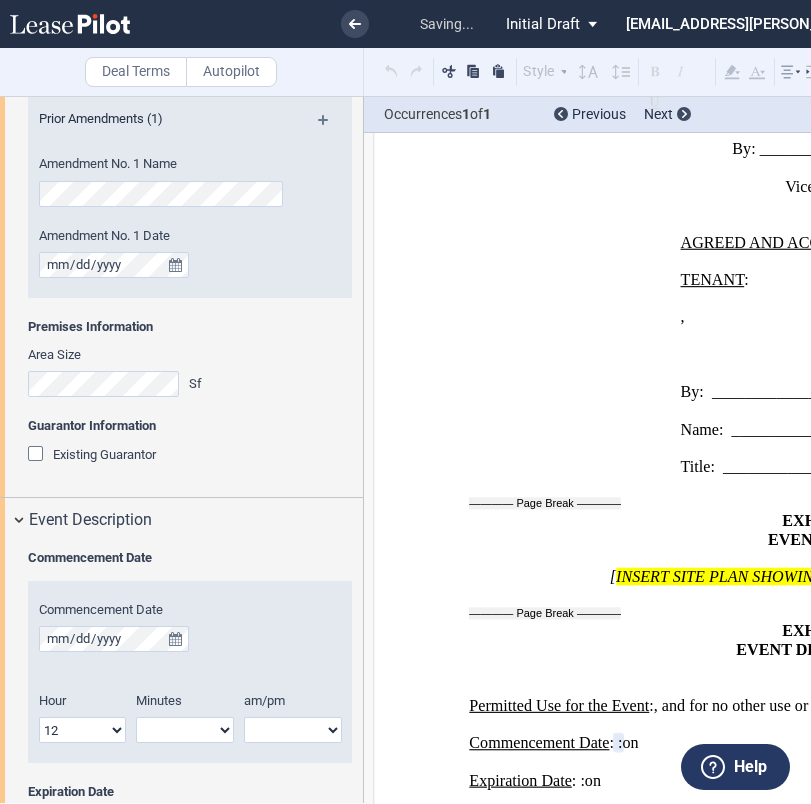 click on "00
05
10
15
20
25
30
35
40
45
50
55" at bounding box center [185, 730] 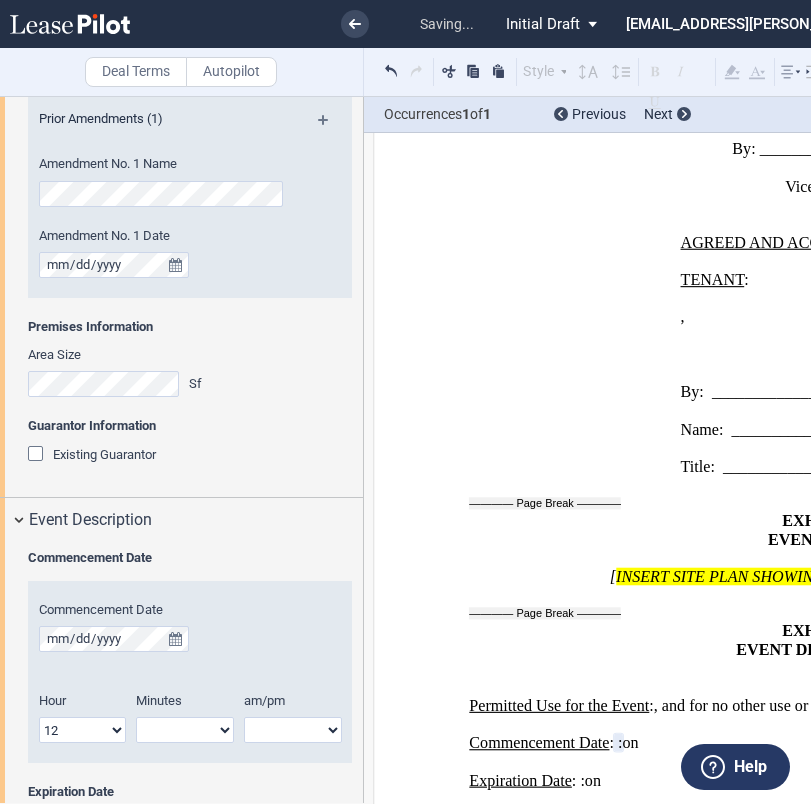 select on "00" 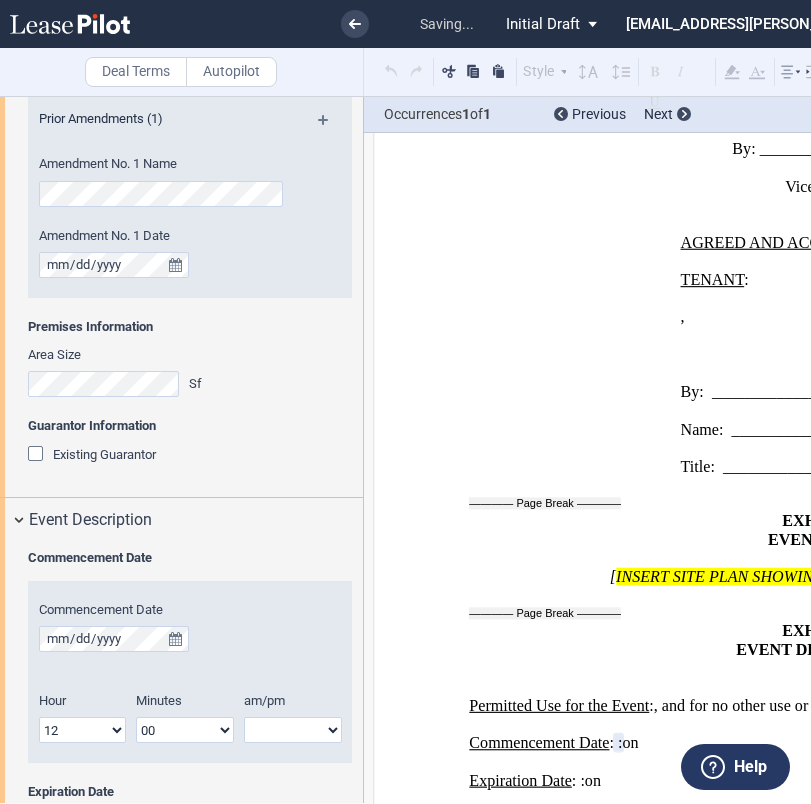 click on "am
pm" at bounding box center [293, 730] 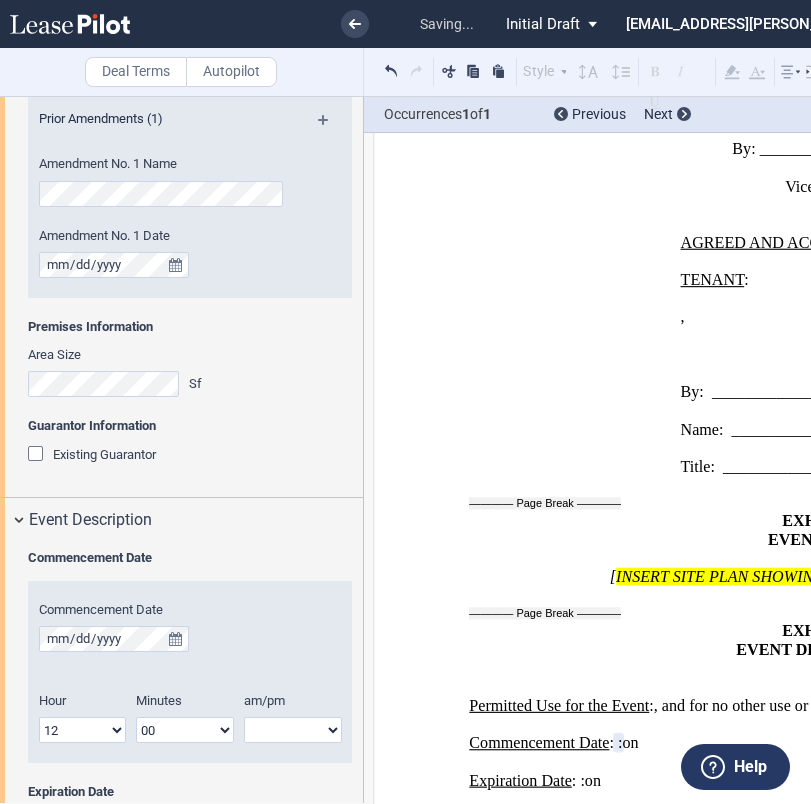 select on "pm" 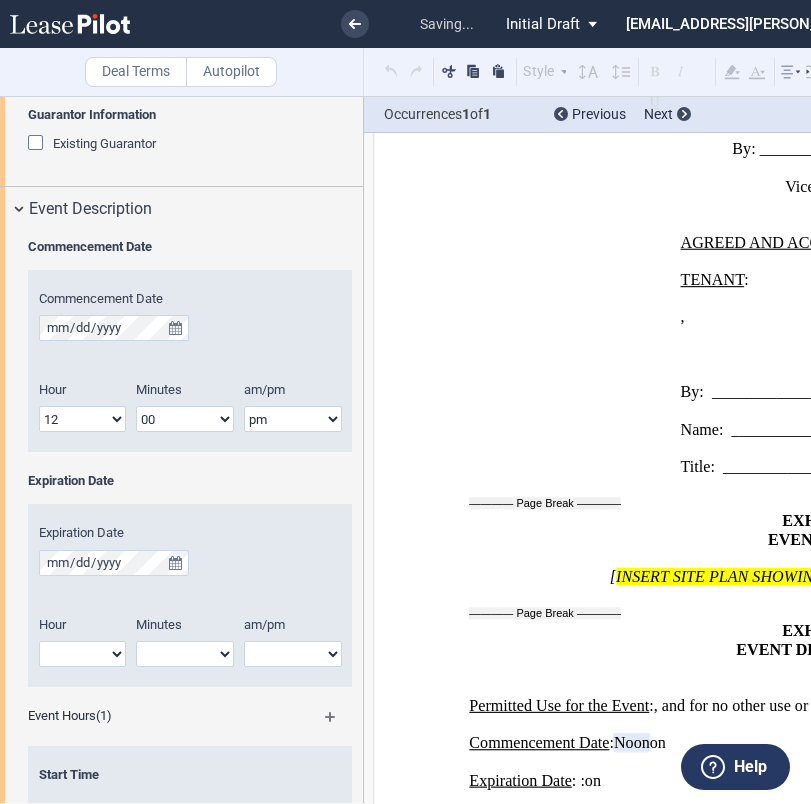scroll, scrollTop: 1105, scrollLeft: 0, axis: vertical 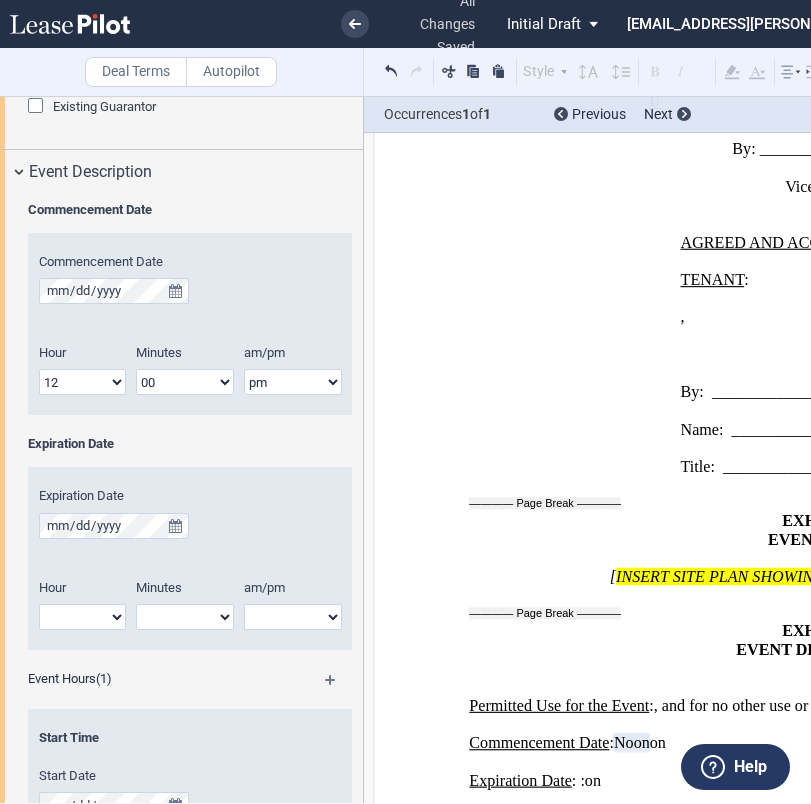 click on "Expiration Date
Hour
1
2
3
4
5
6
7
8
9
10
11
12
Minutes
00 05 10 15 20" at bounding box center [190, 558] 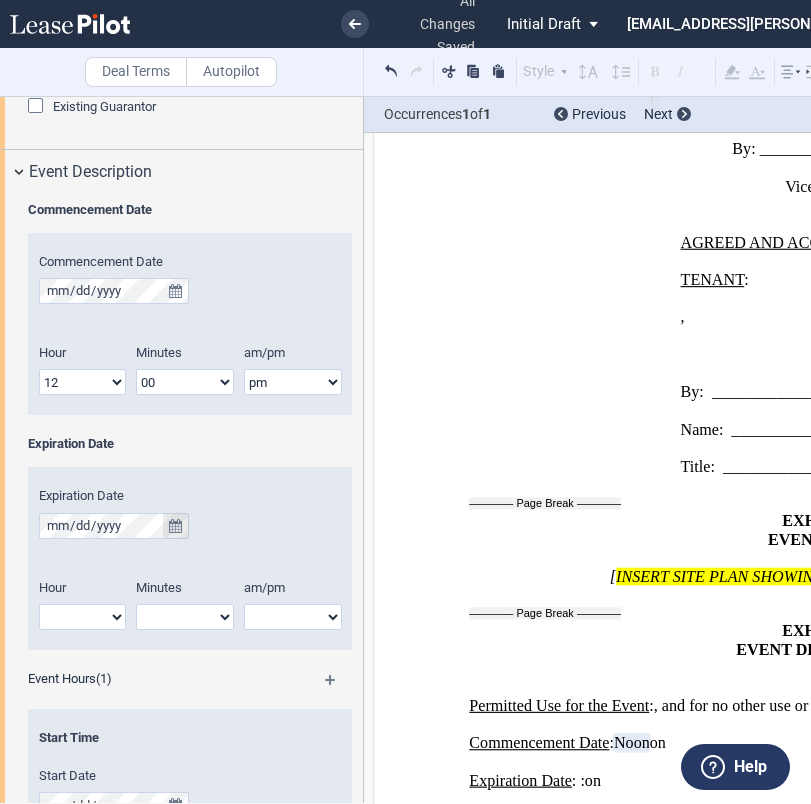click 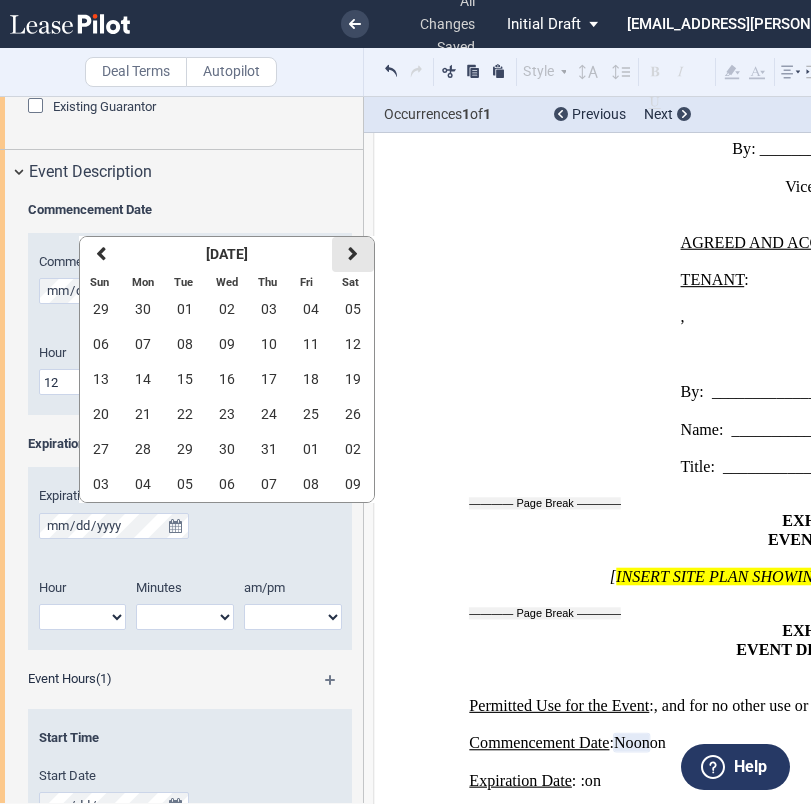 click at bounding box center (353, 254) 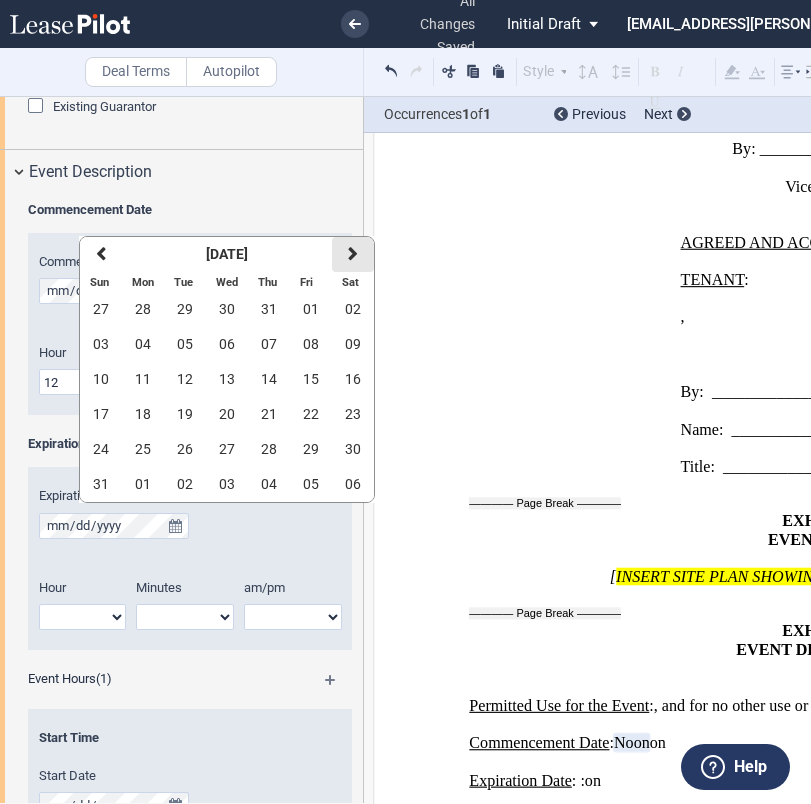 click at bounding box center (353, 254) 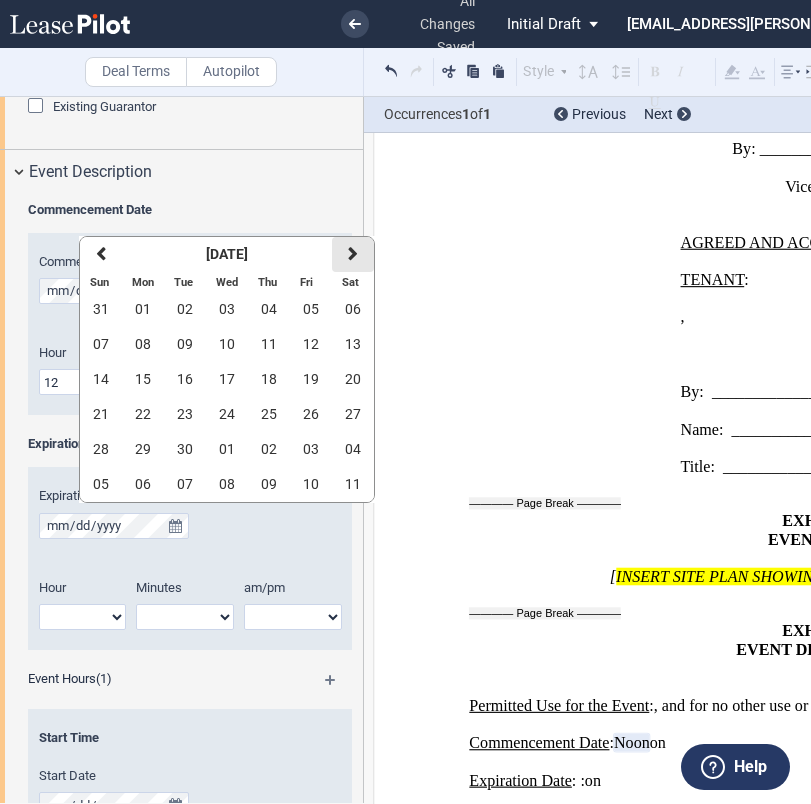 click at bounding box center [353, 254] 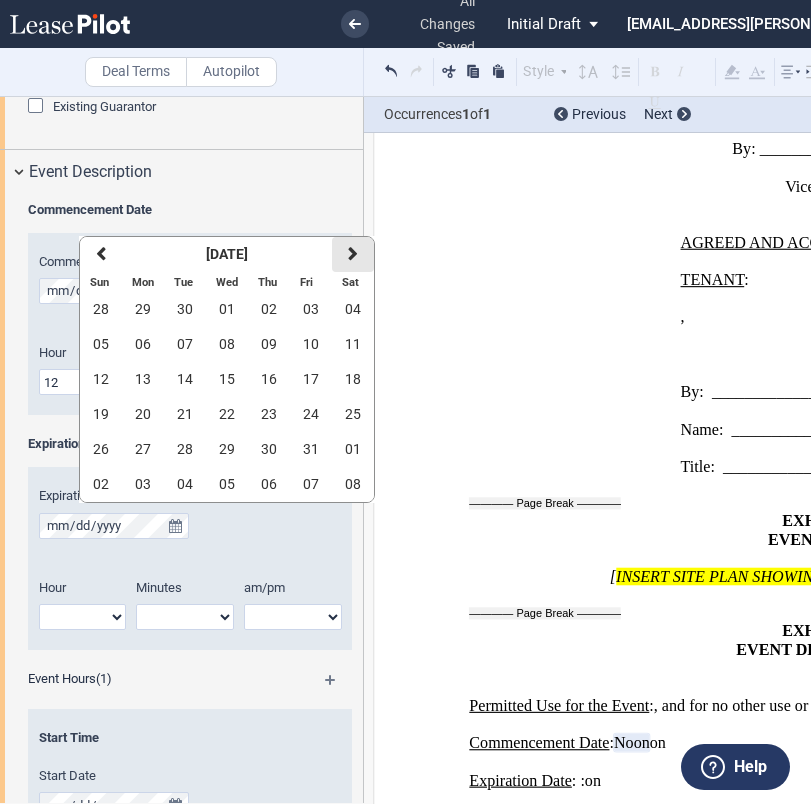 click at bounding box center (353, 254) 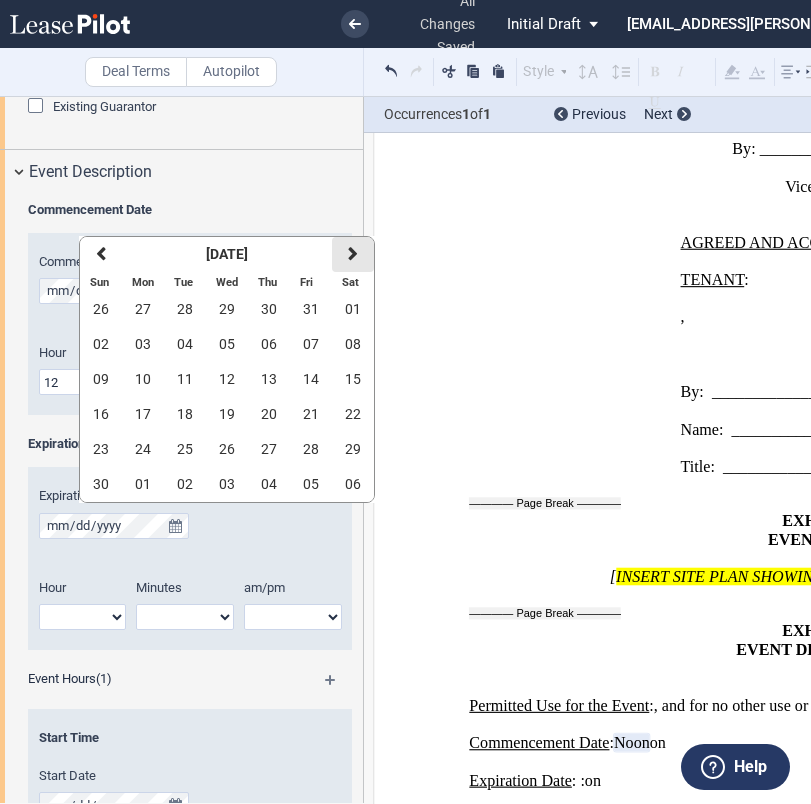 click at bounding box center (353, 254) 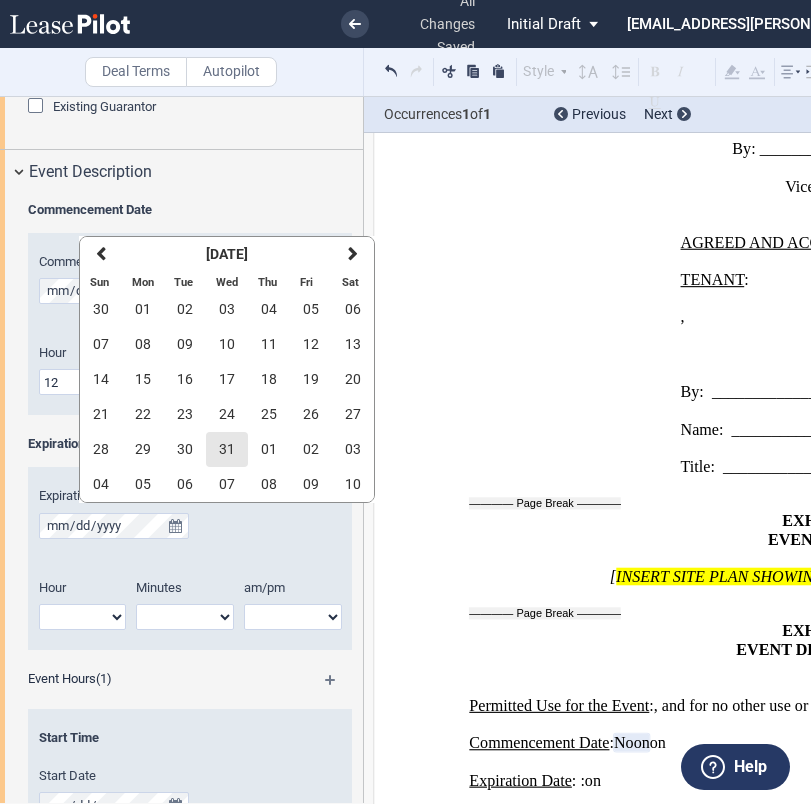 click on "31" at bounding box center (227, 449) 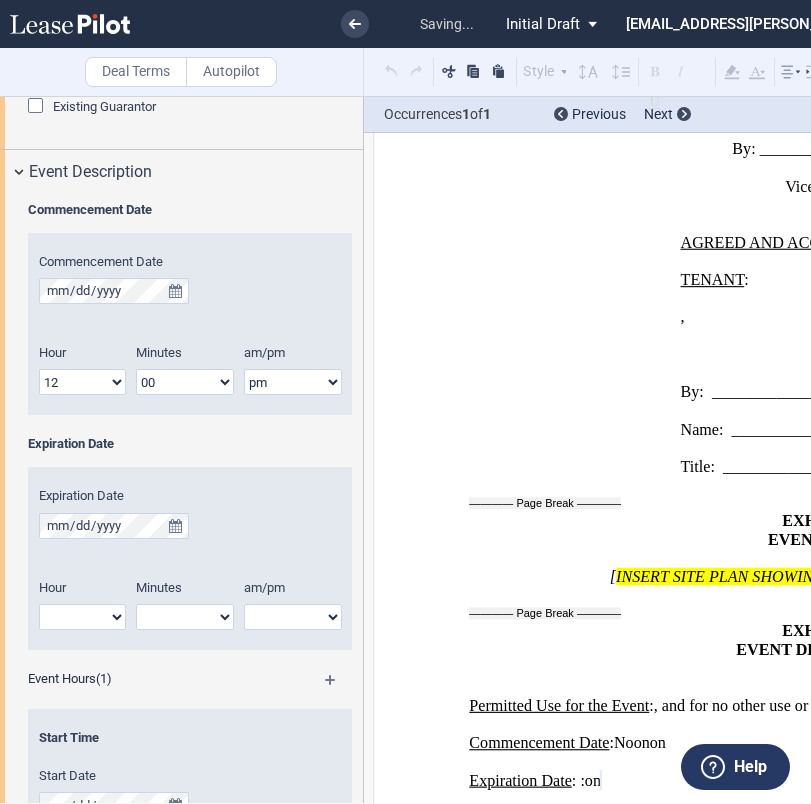 click on "Hour
1
2
3
4
5
6
7
8
9
10
11
12" at bounding box center [82, 614] 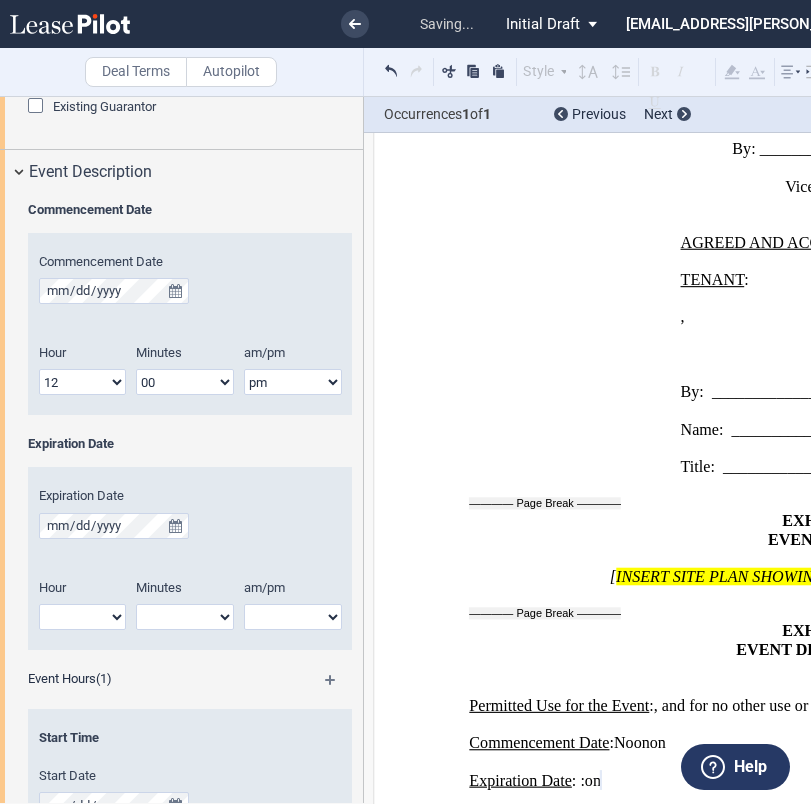 select on "12" 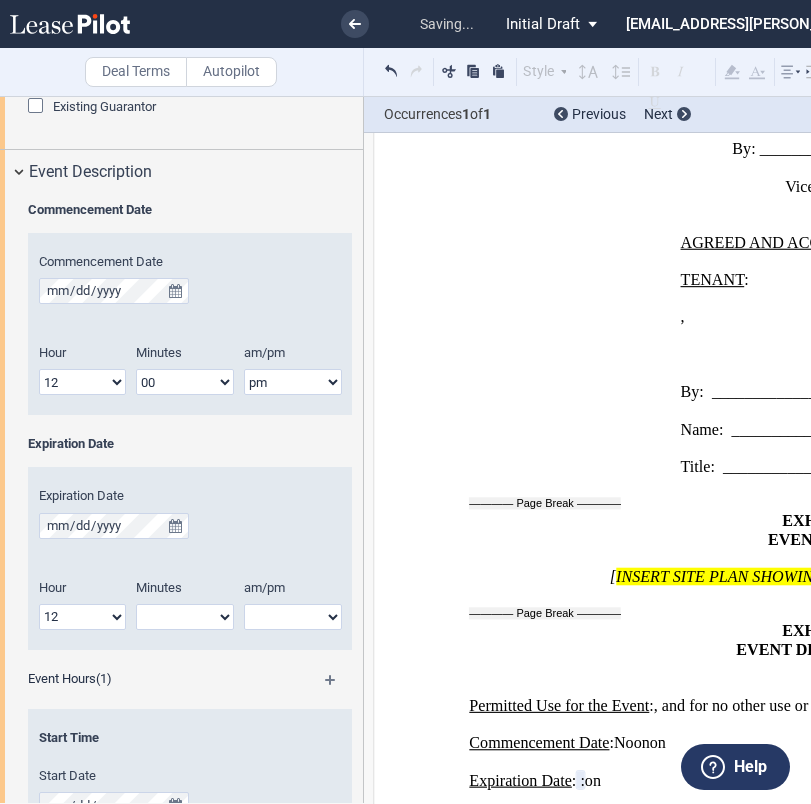 click on "00
05
10
15
20
25
30
35
40
45
50
55" at bounding box center (185, 617) 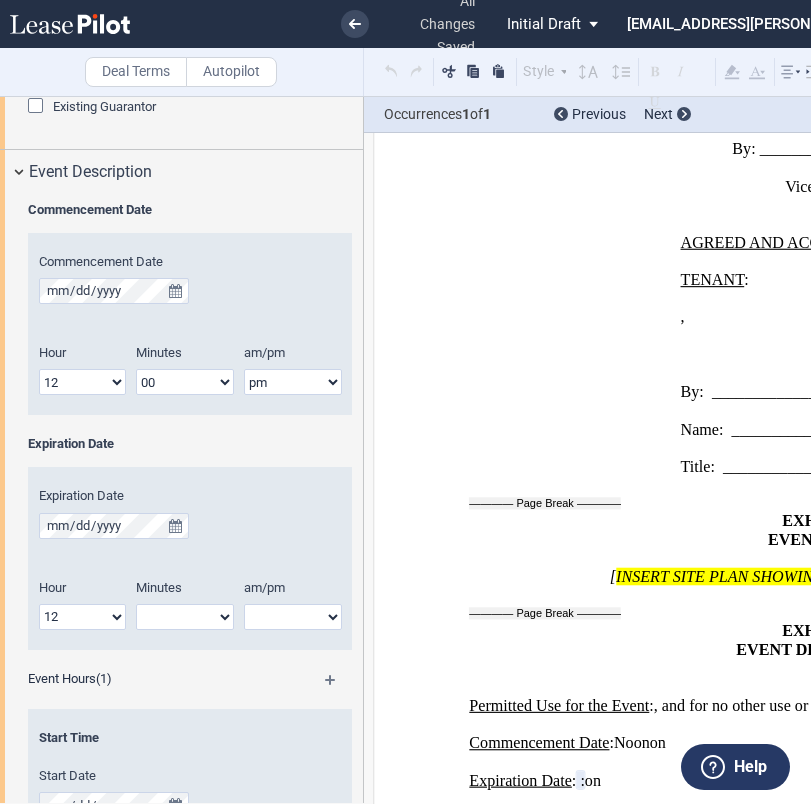 select on "00" 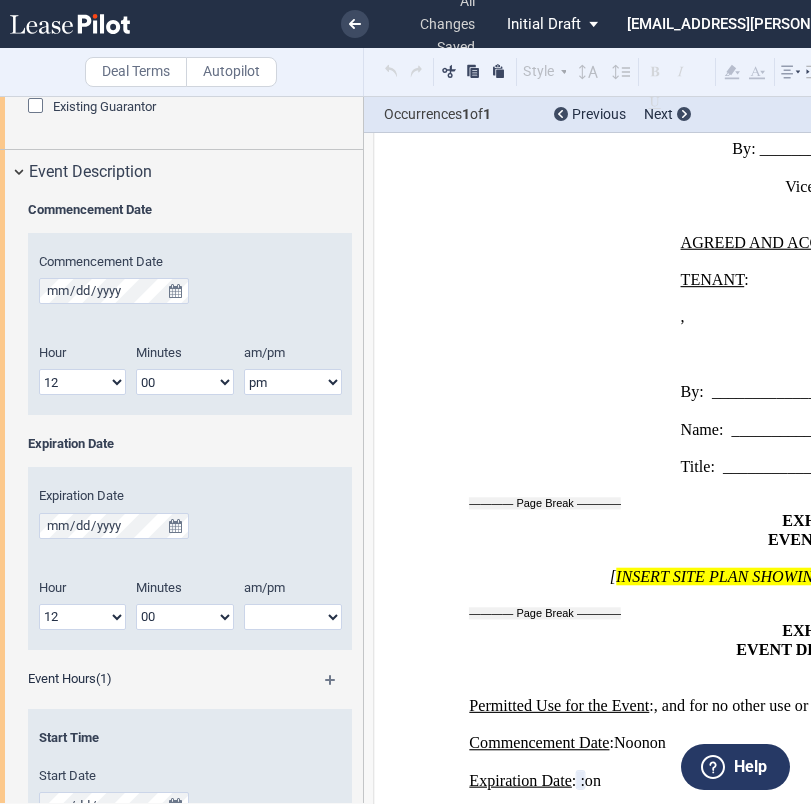 click on "am
pm" at bounding box center (293, 617) 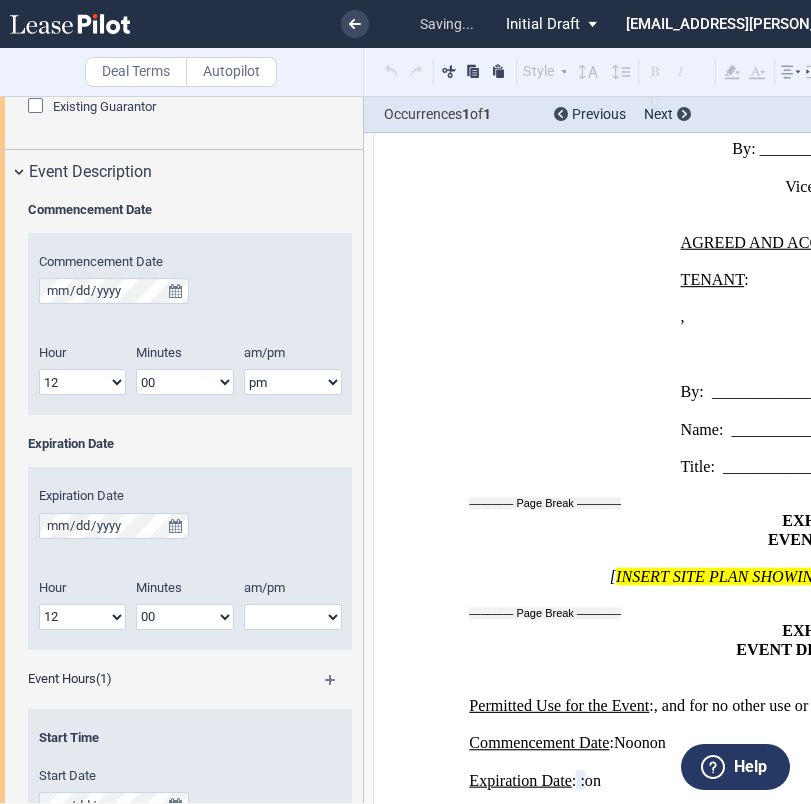 select on "pm" 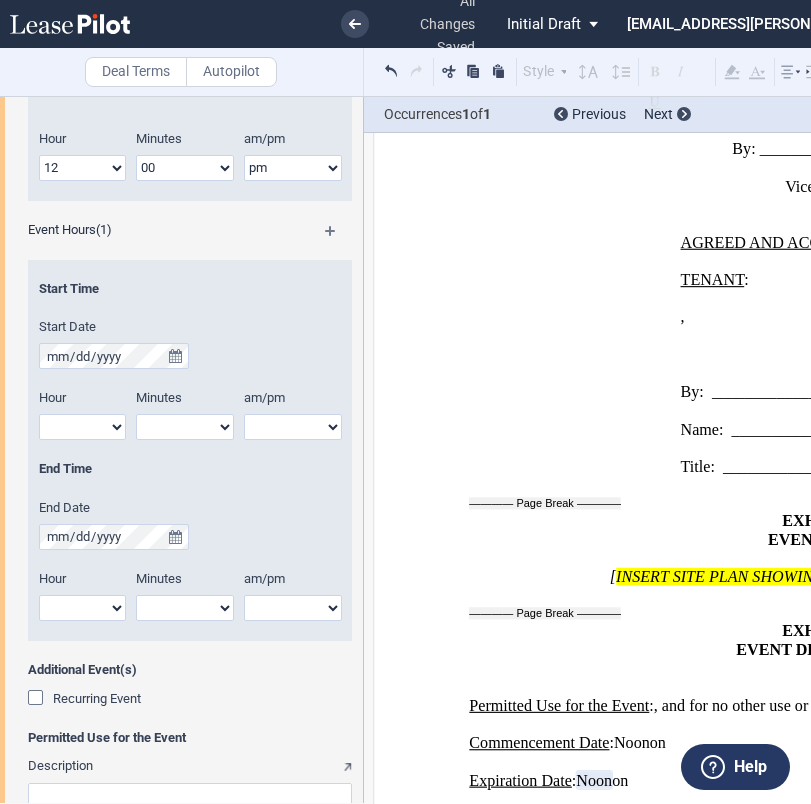 scroll, scrollTop: 1568, scrollLeft: 0, axis: vertical 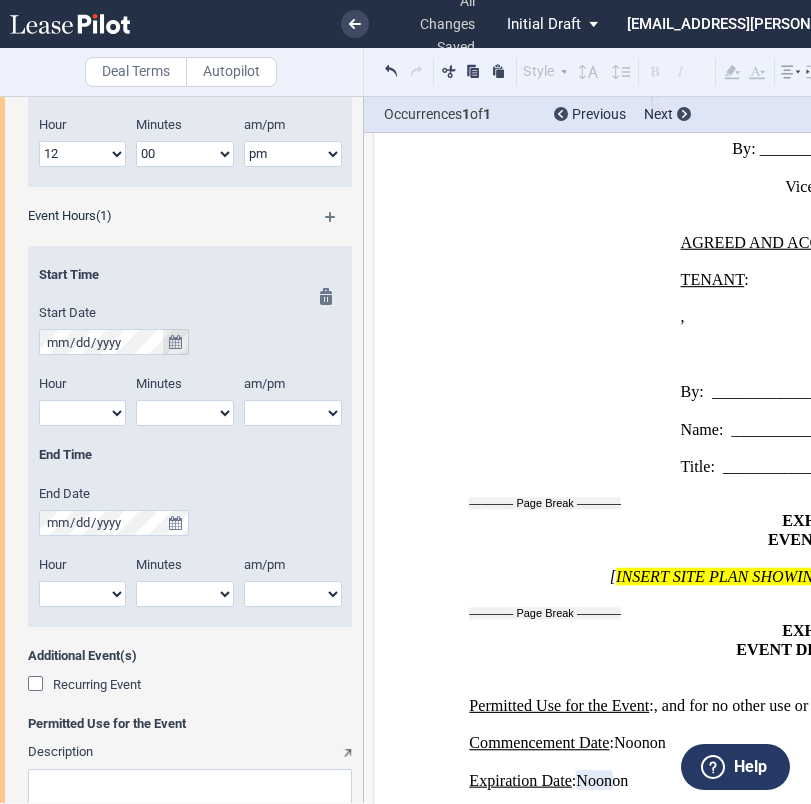 click 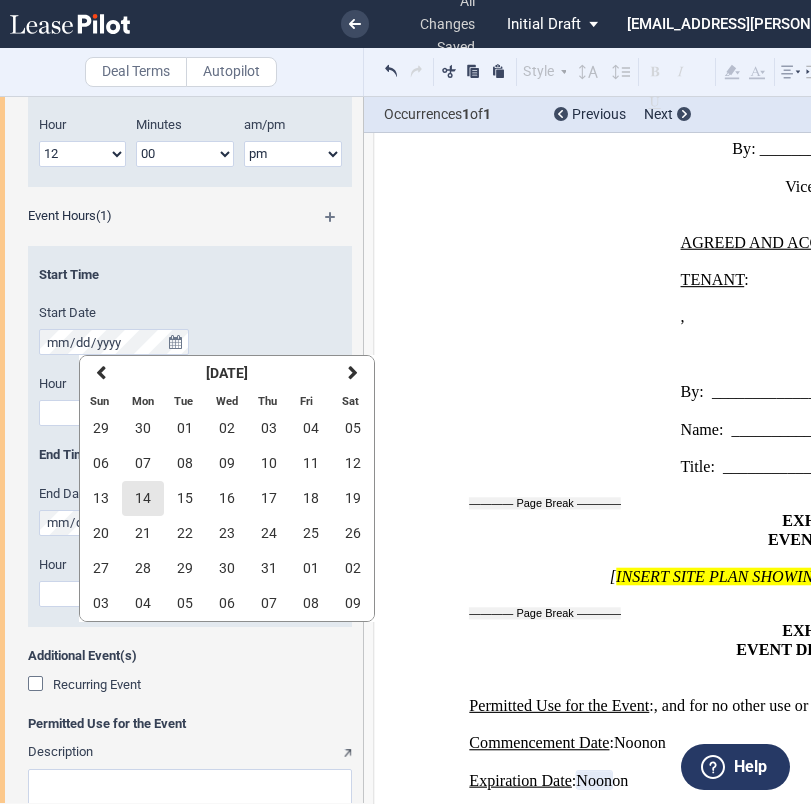 click on "14" at bounding box center (143, 498) 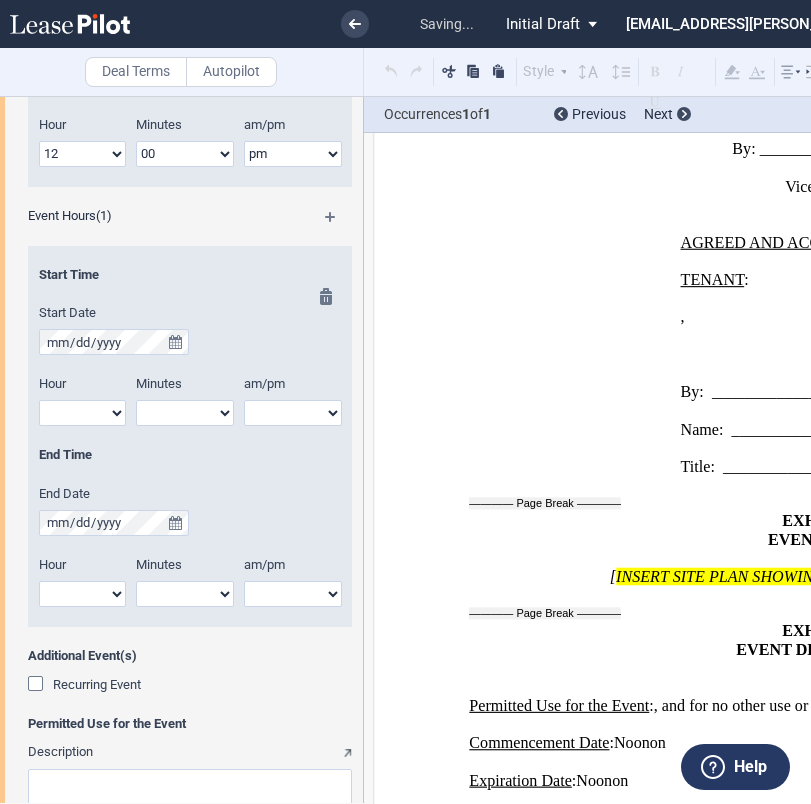 click on "1
2
3
4
5
6
7
8
9
10
11
12" at bounding box center [82, 413] 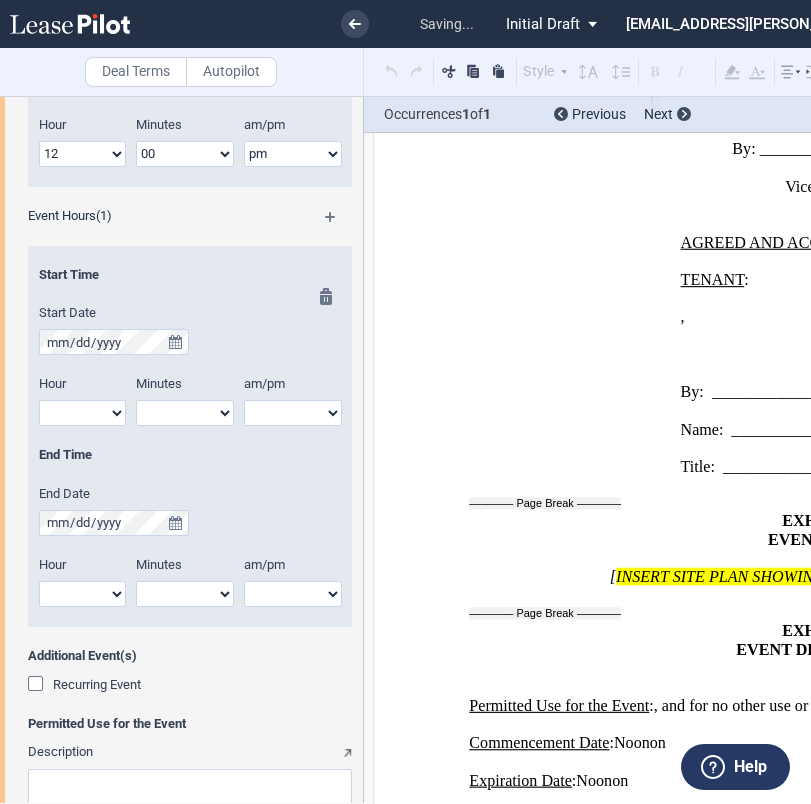 select on "9" 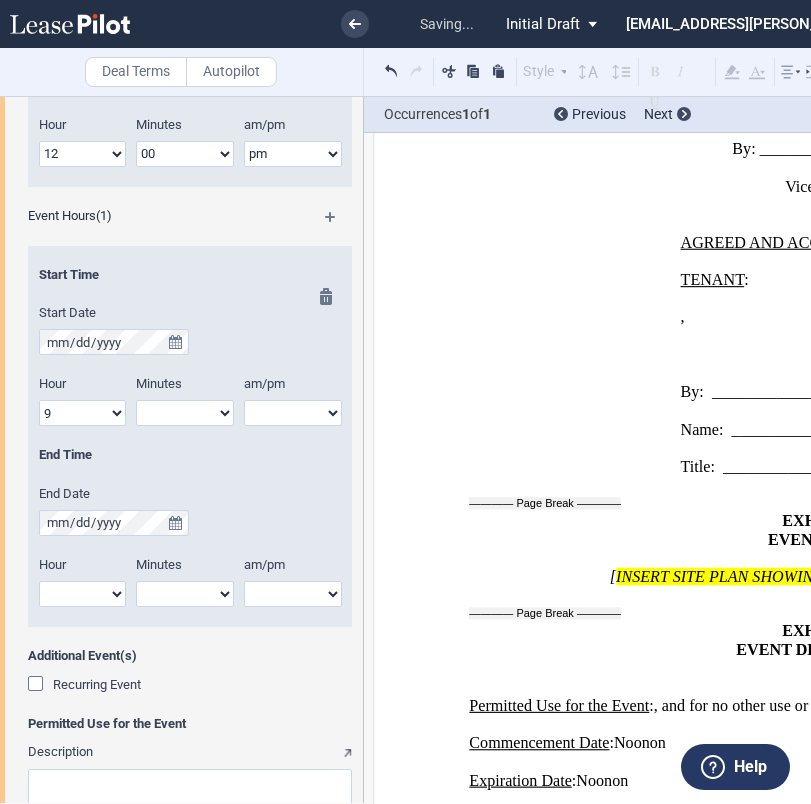 click on "00
05
10
15
20
25
30
35
40
45
50
55" at bounding box center (185, 413) 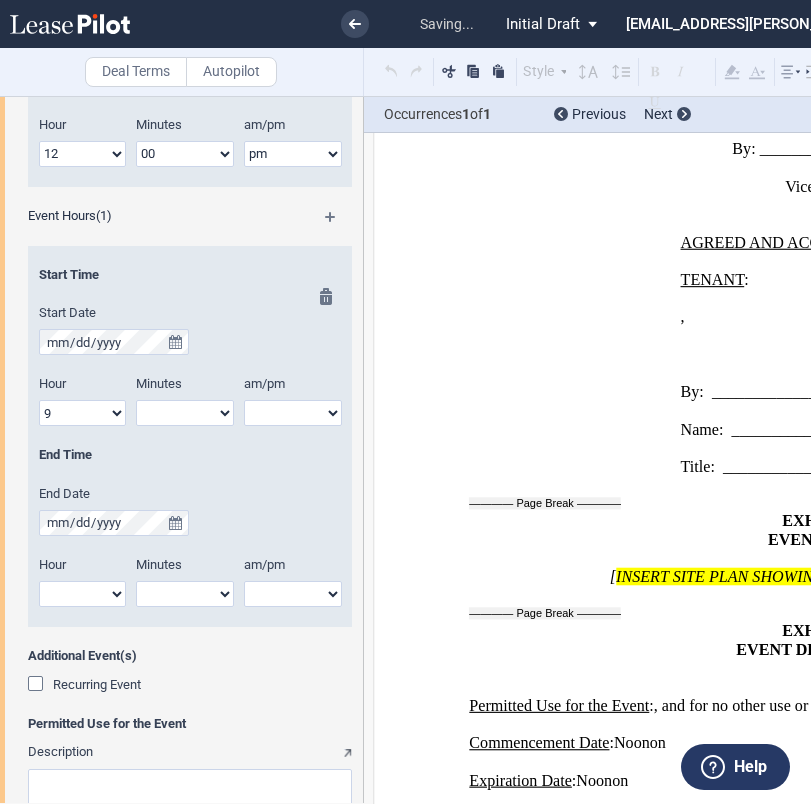select on "00" 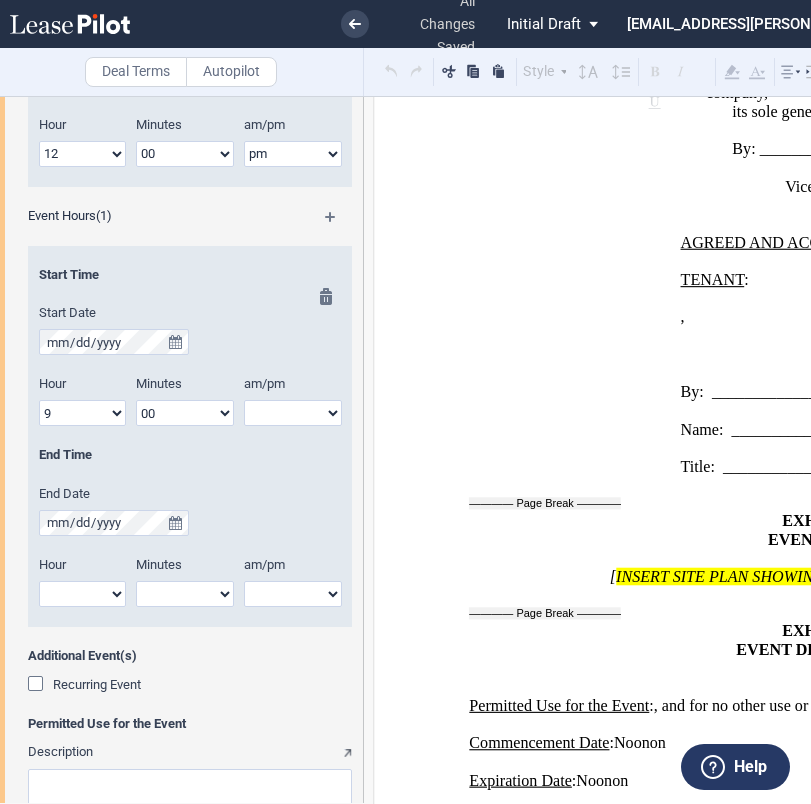 click on "am
pm" at bounding box center [293, 413] 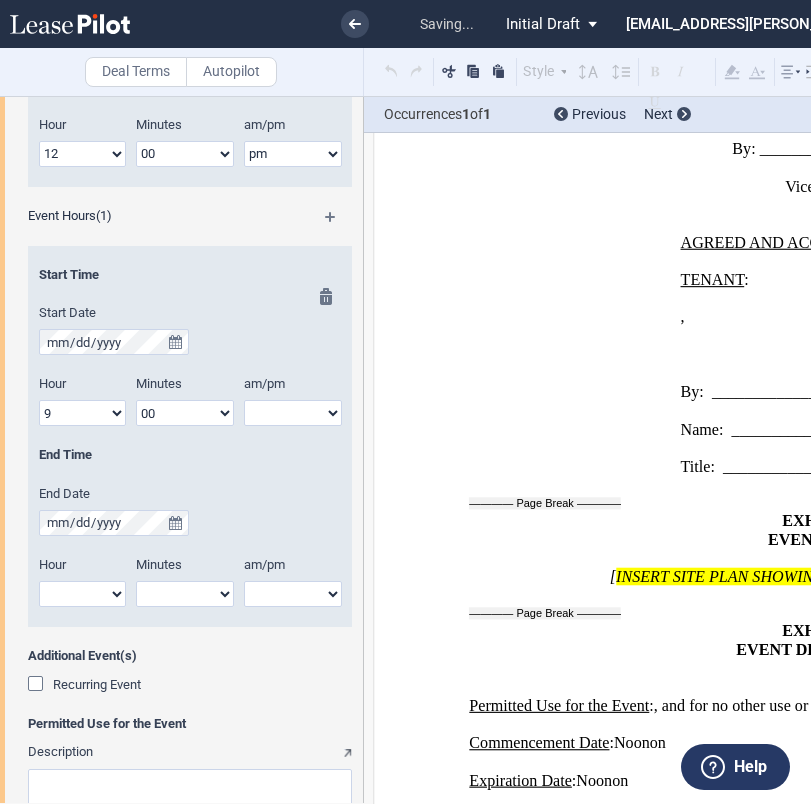 select on "am" 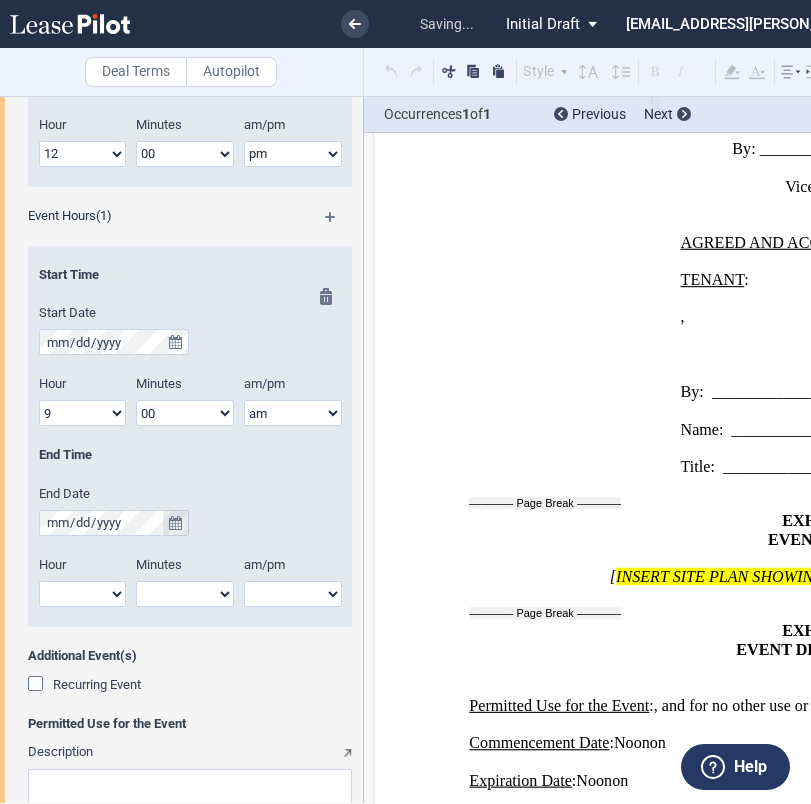 click 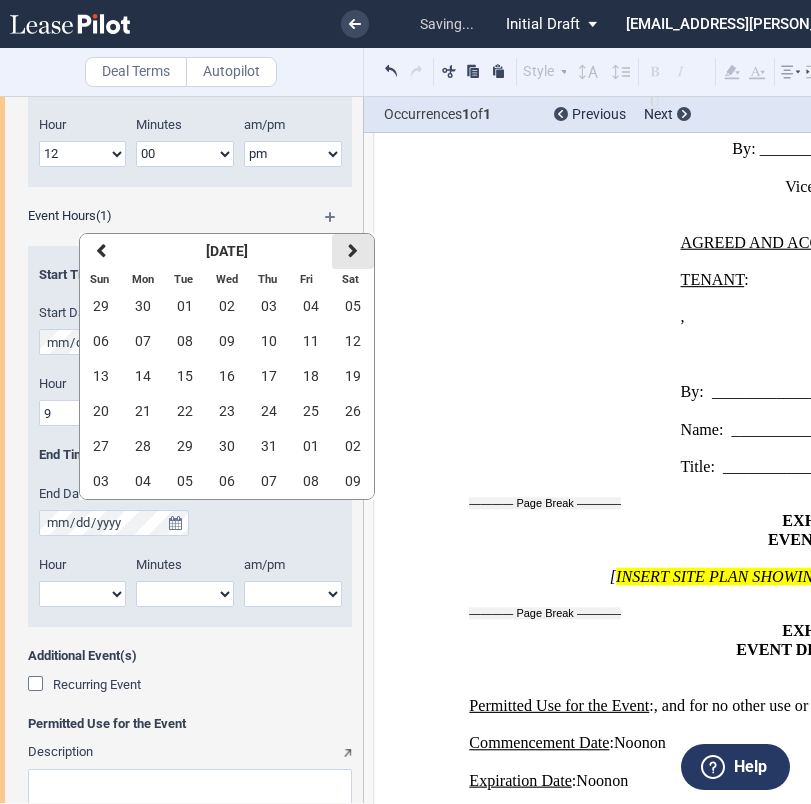 click at bounding box center [353, 251] 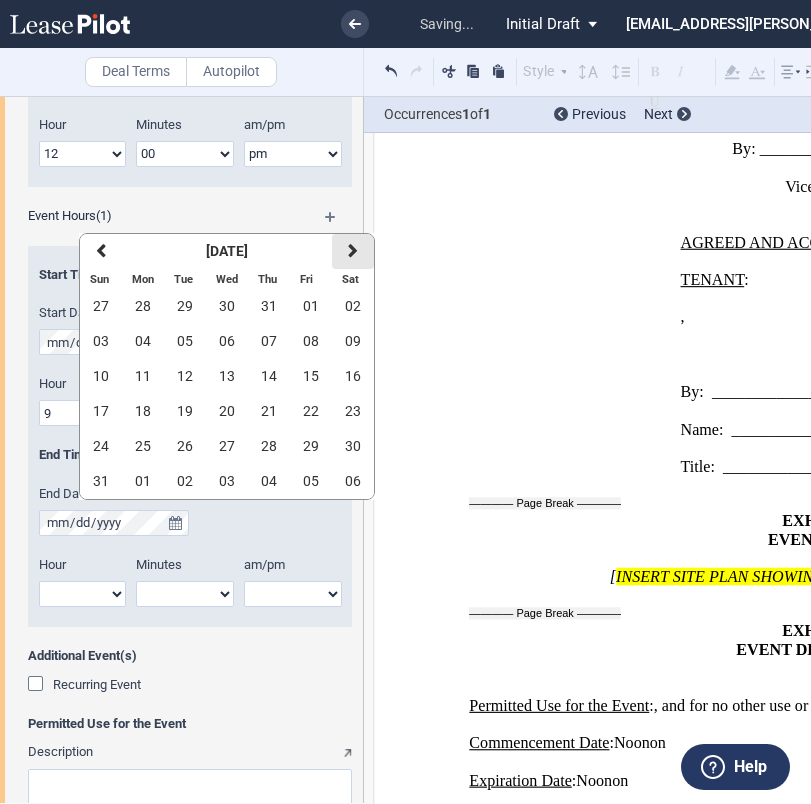click at bounding box center [353, 251] 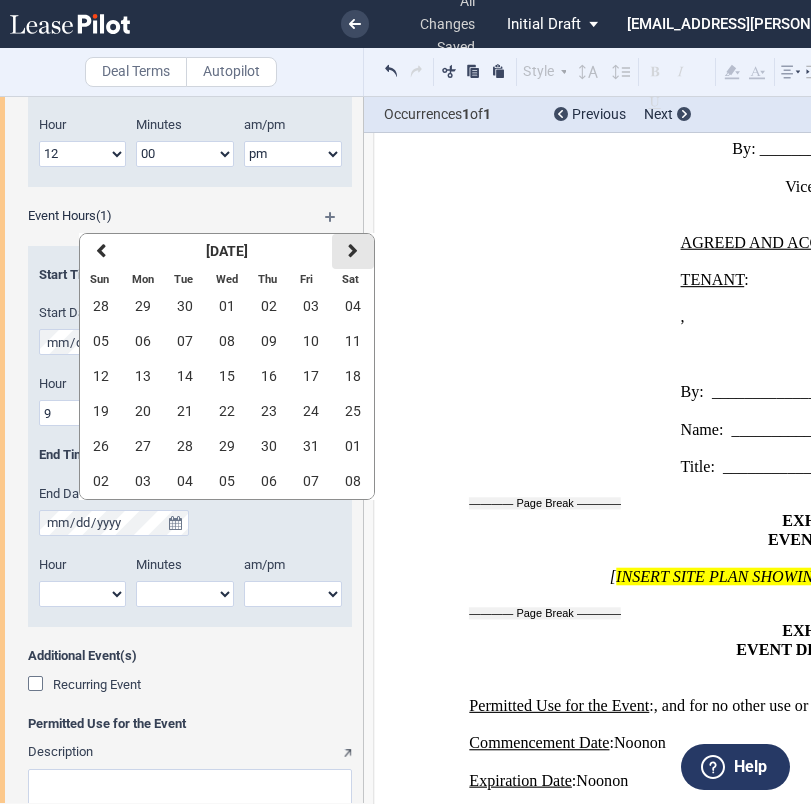click at bounding box center (353, 251) 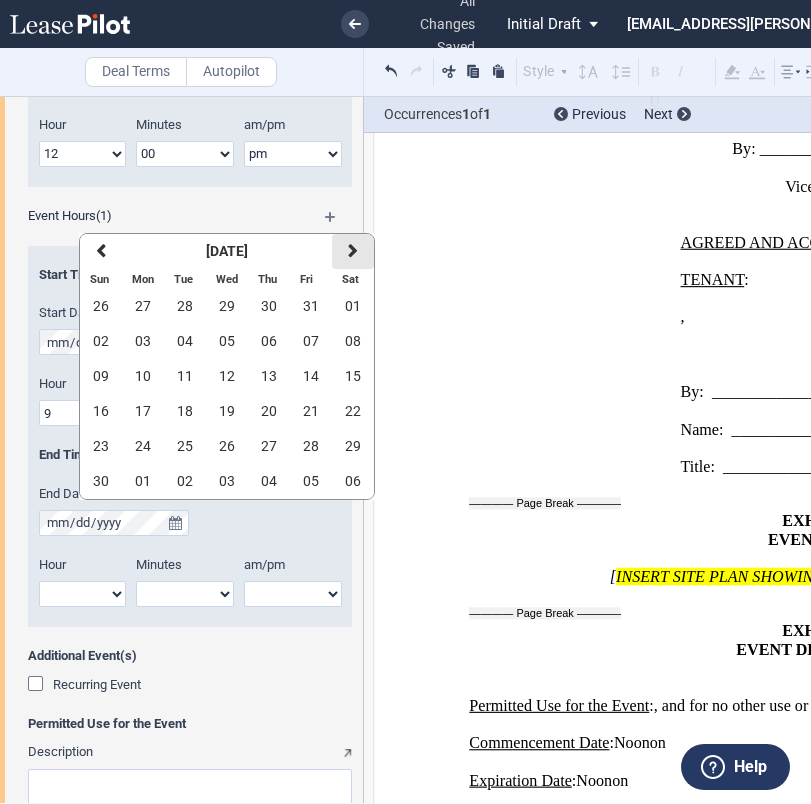 click at bounding box center (353, 251) 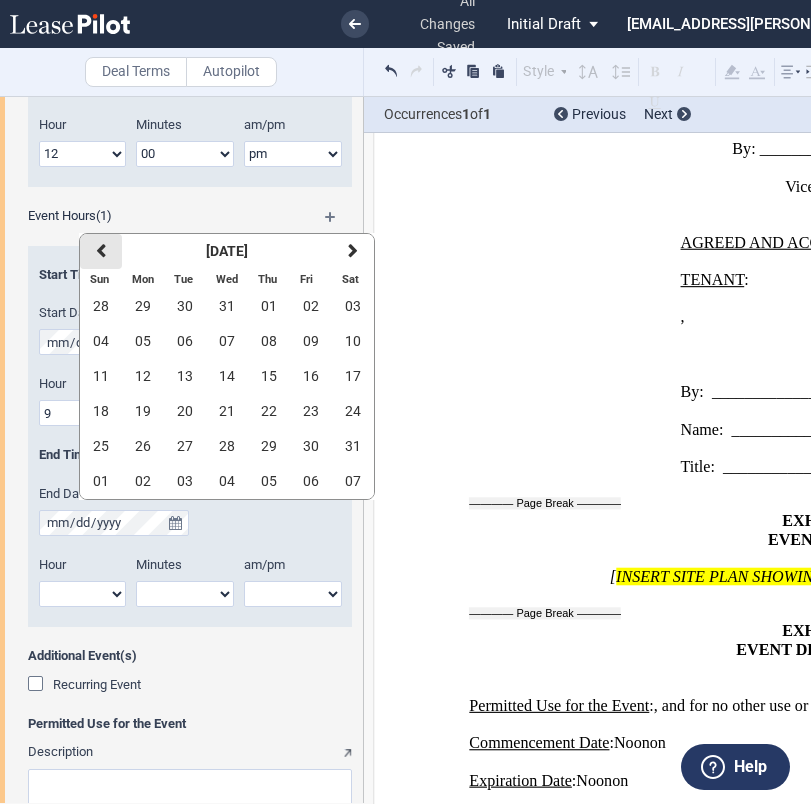 click at bounding box center [101, 251] 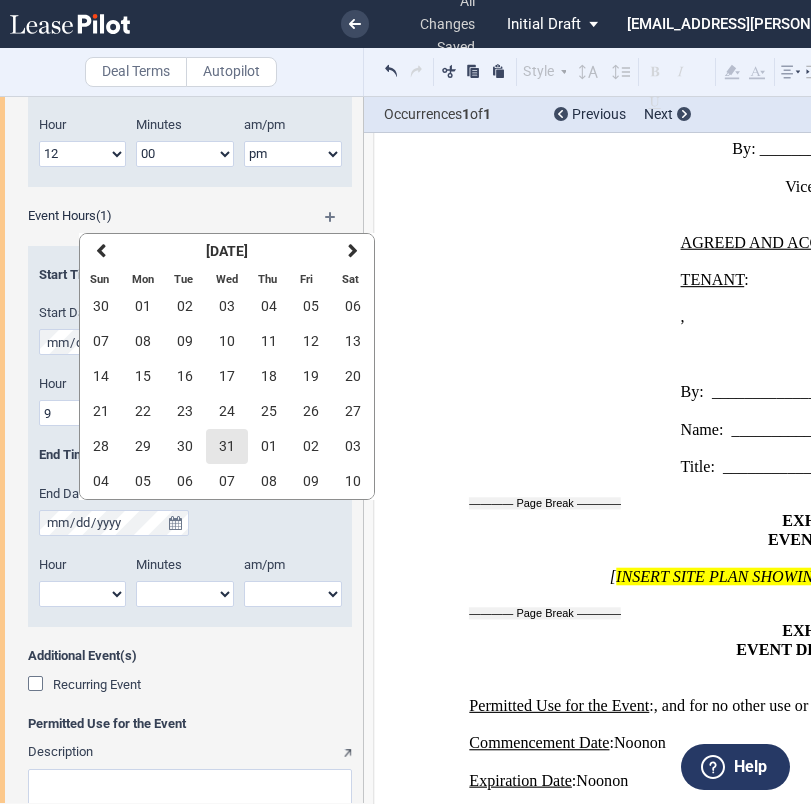 click on "31" at bounding box center (227, 446) 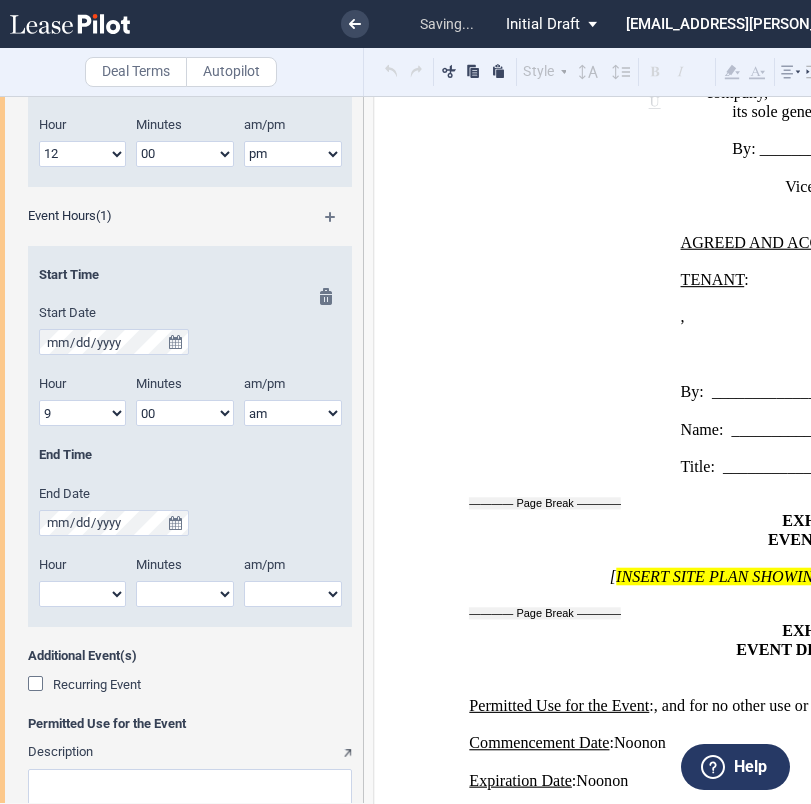 click on "1
2
3
4
5
6
7
8
9
10
11
12" at bounding box center (82, 594) 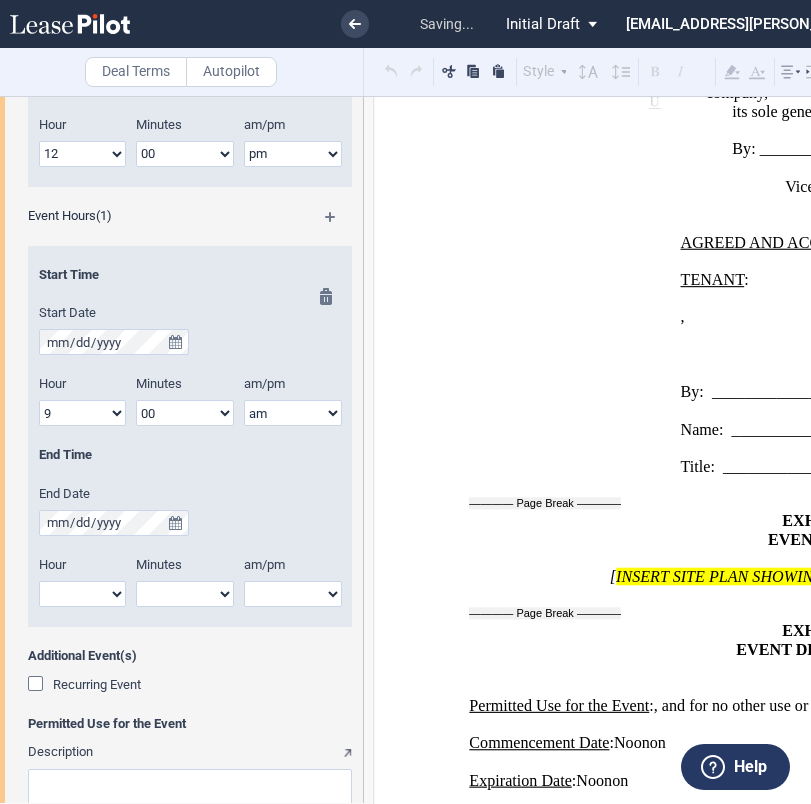 select on "12" 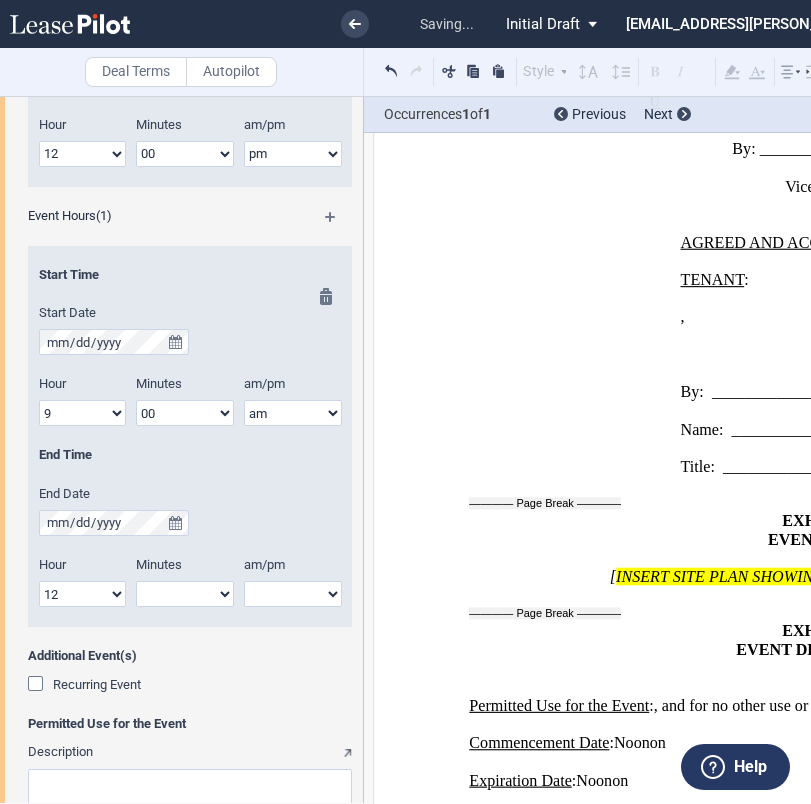 click on "00
05
10
15
20
25
30
35
40
45
50
55" at bounding box center [185, 594] 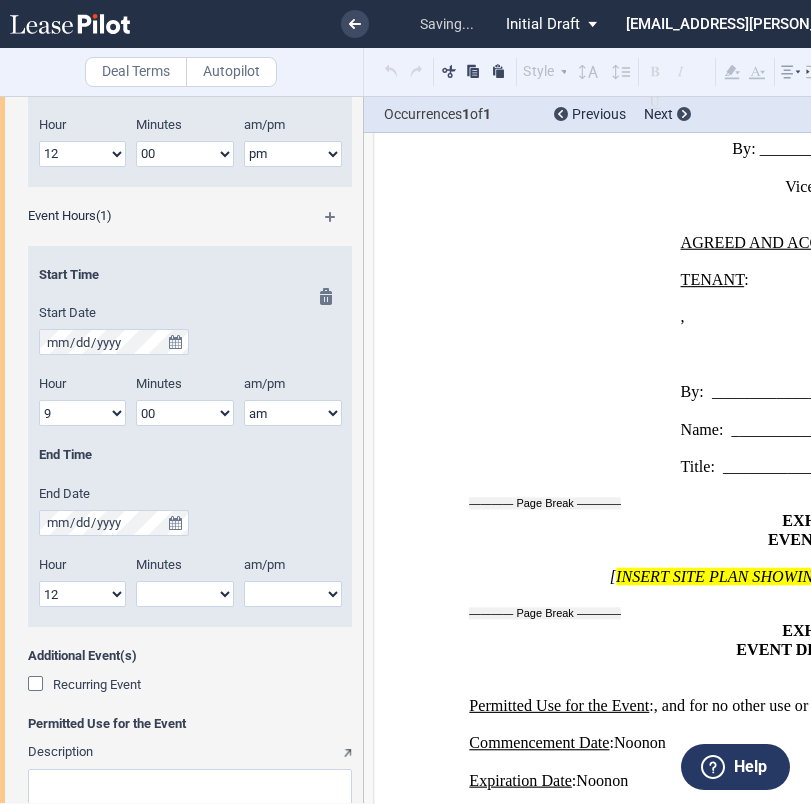 select on "00" 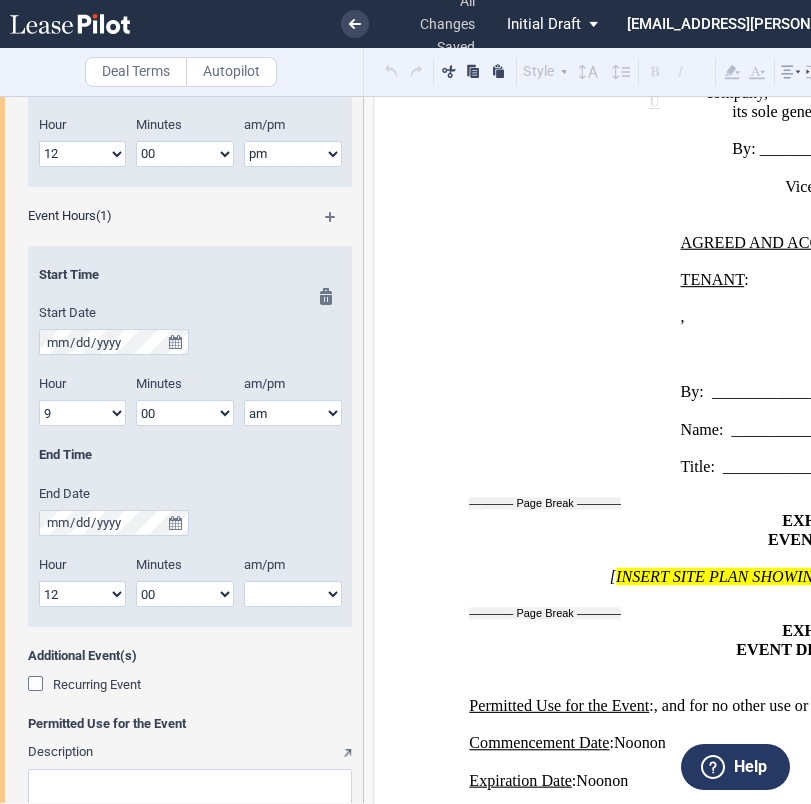 click on "am
pm" at bounding box center (293, 594) 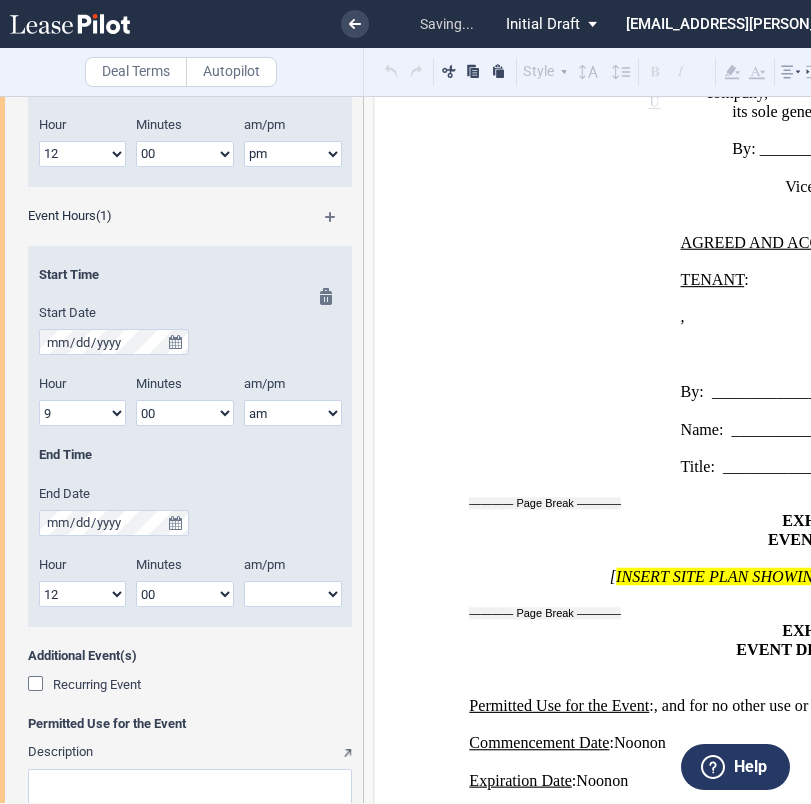 select on "pm" 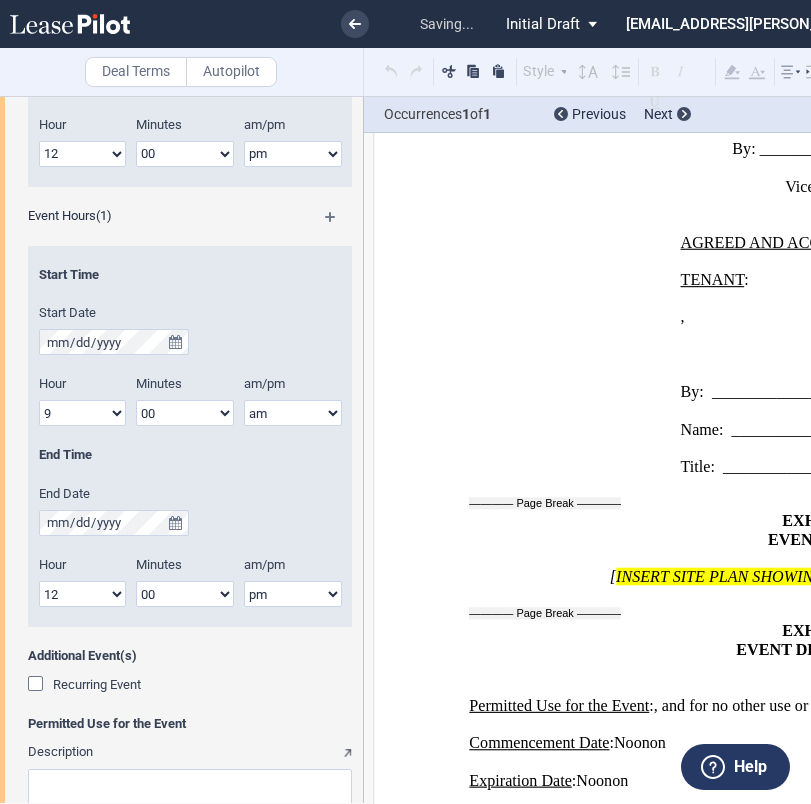 click 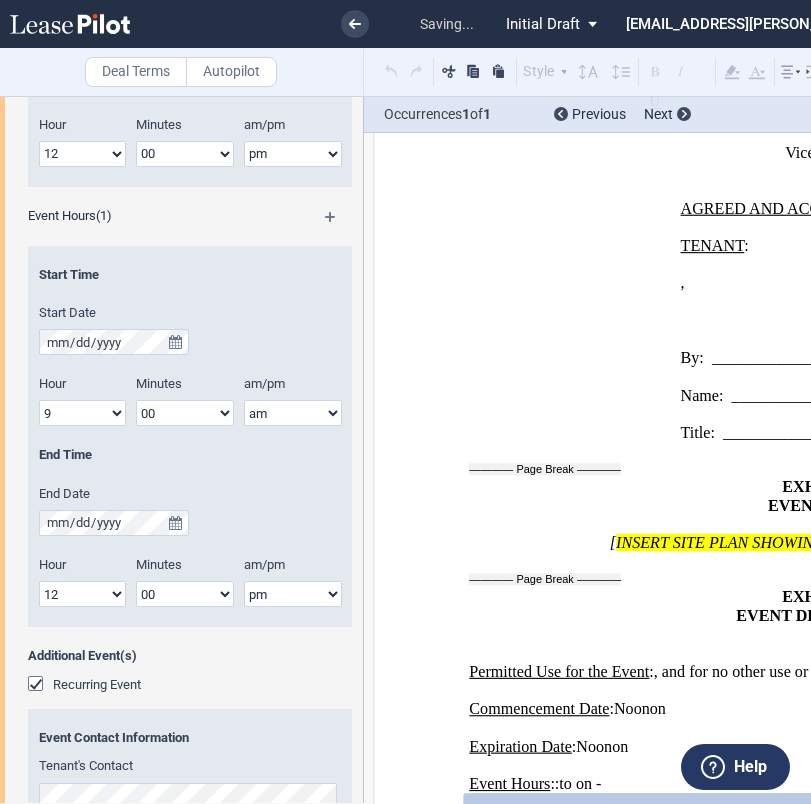 scroll, scrollTop: 2466, scrollLeft: 0, axis: vertical 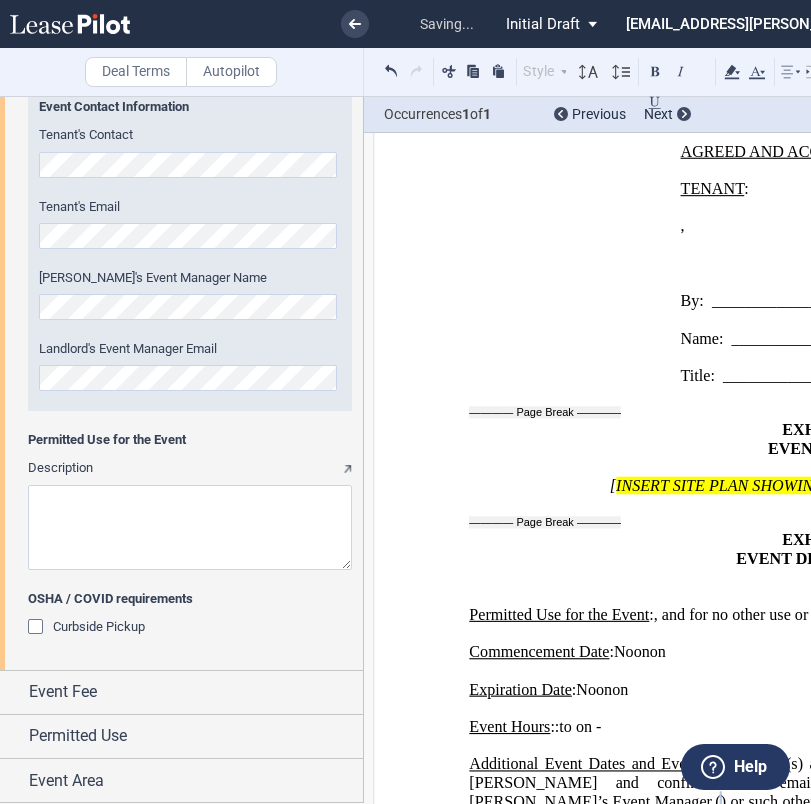 click on "Description" at bounding box center (190, 527) 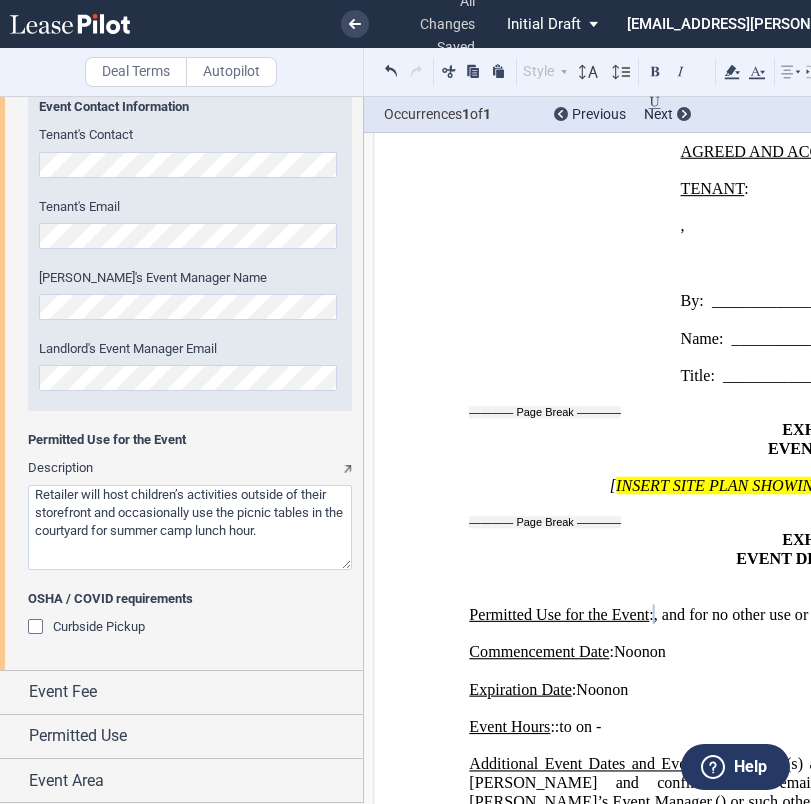 click on "Description" at bounding box center [190, 527] 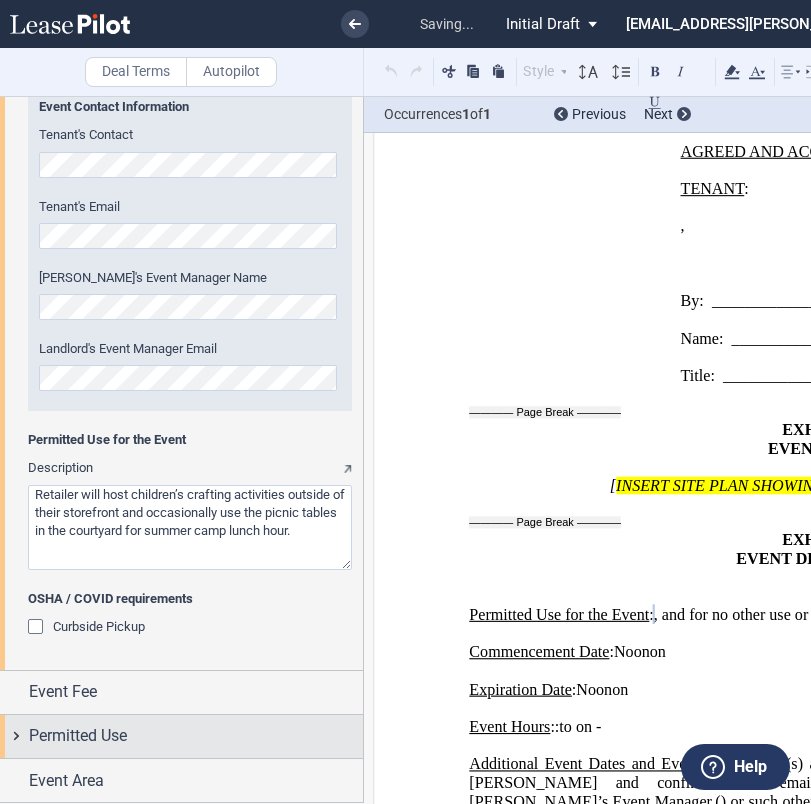 type on "Retailer will host children’s crafting activities outside of their storefront and occasionally use the picnic tables in the courtyard for summer camp lunch hour." 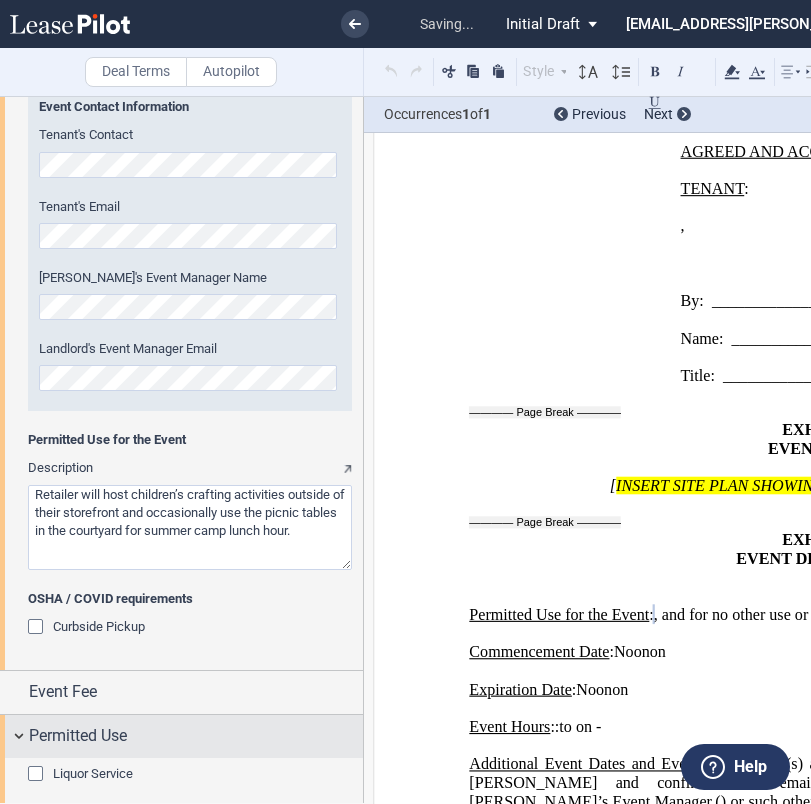 scroll, scrollTop: 2258, scrollLeft: 0, axis: vertical 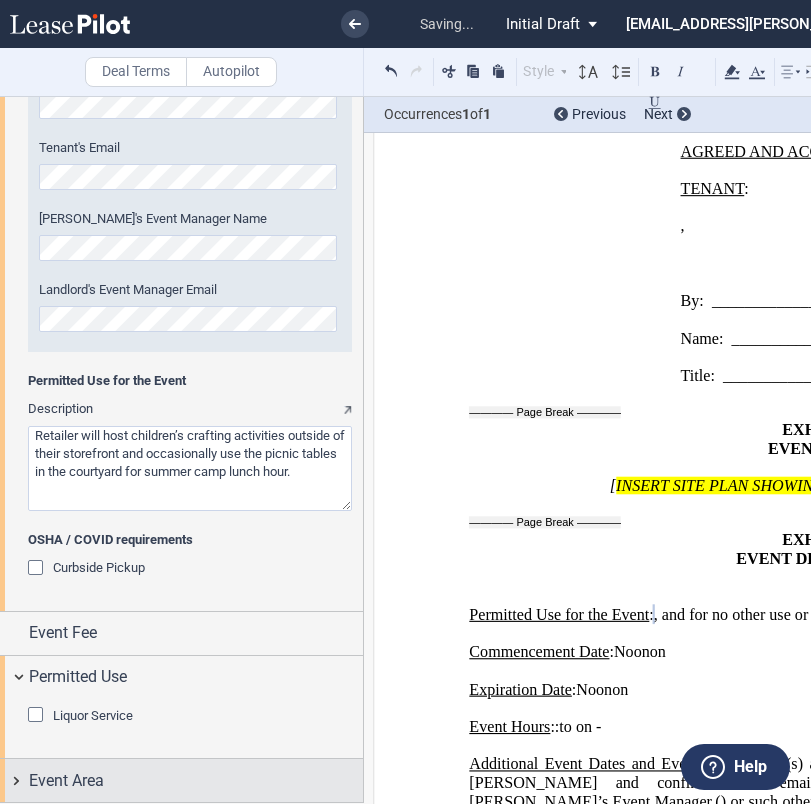 click on "Event Area" at bounding box center [196, 781] 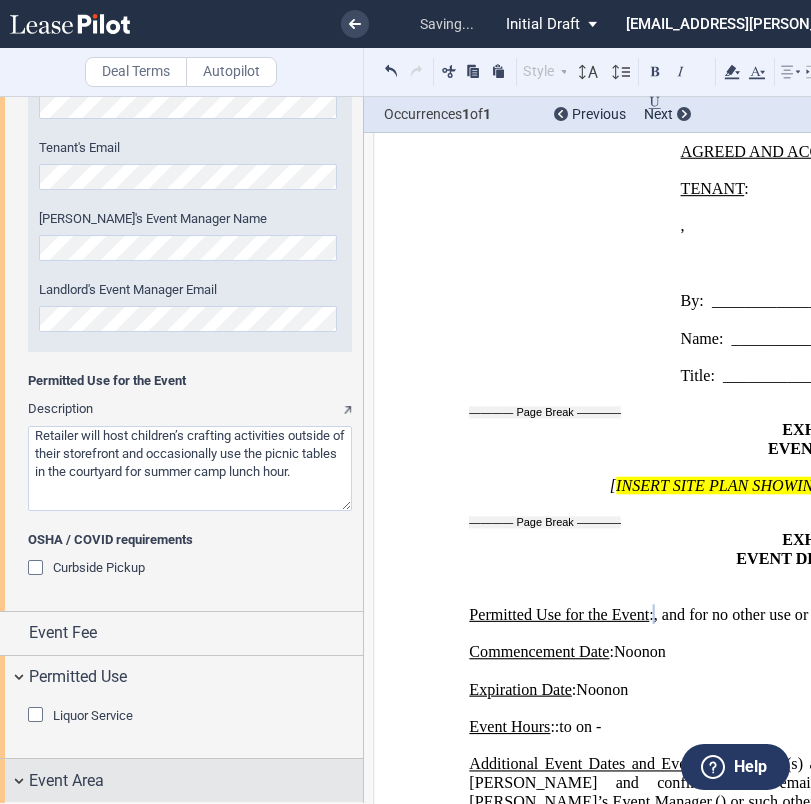 scroll, scrollTop: 2412, scrollLeft: 0, axis: vertical 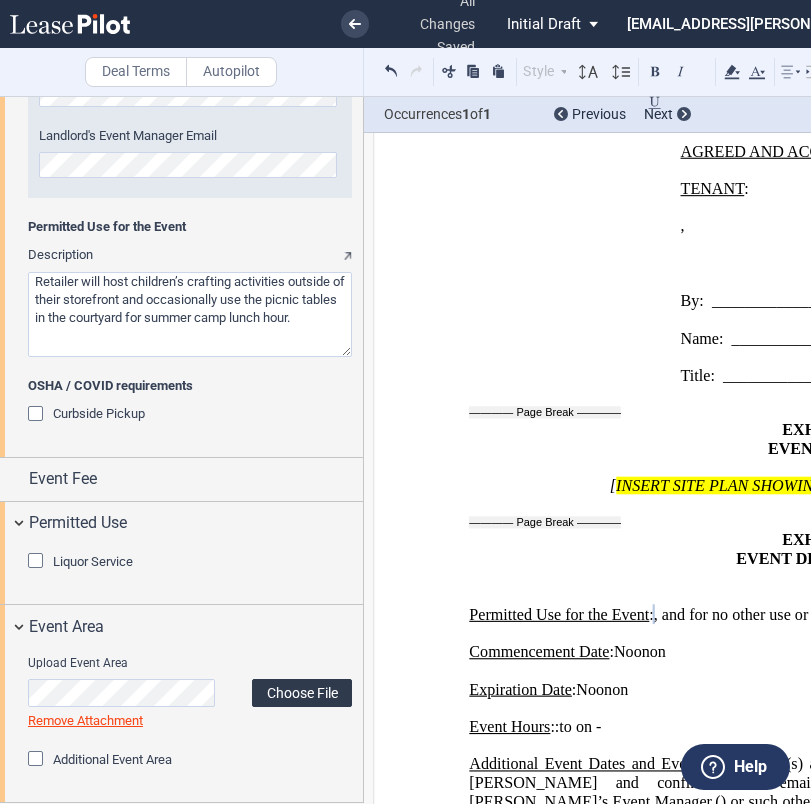 click on "Choose File" 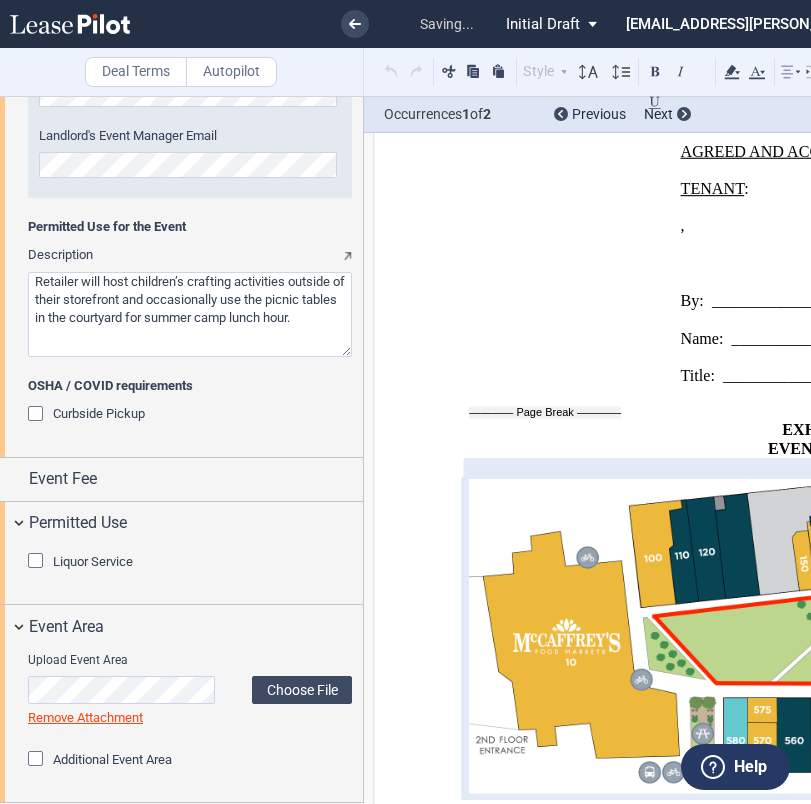 click on "Initial Draft" at bounding box center (543, 24) 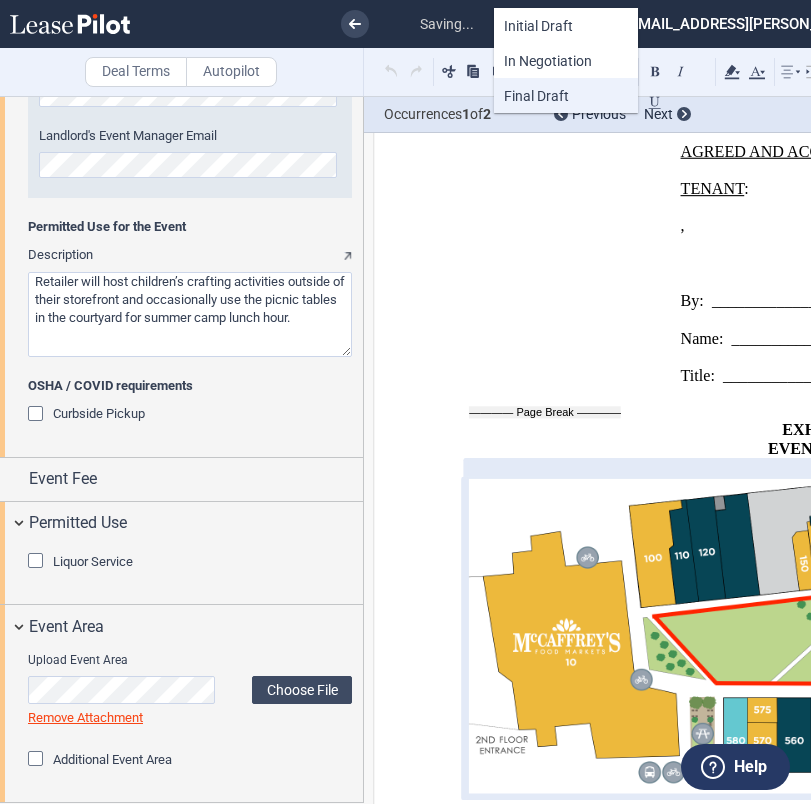 click on "Final Draft" at bounding box center (536, 96) 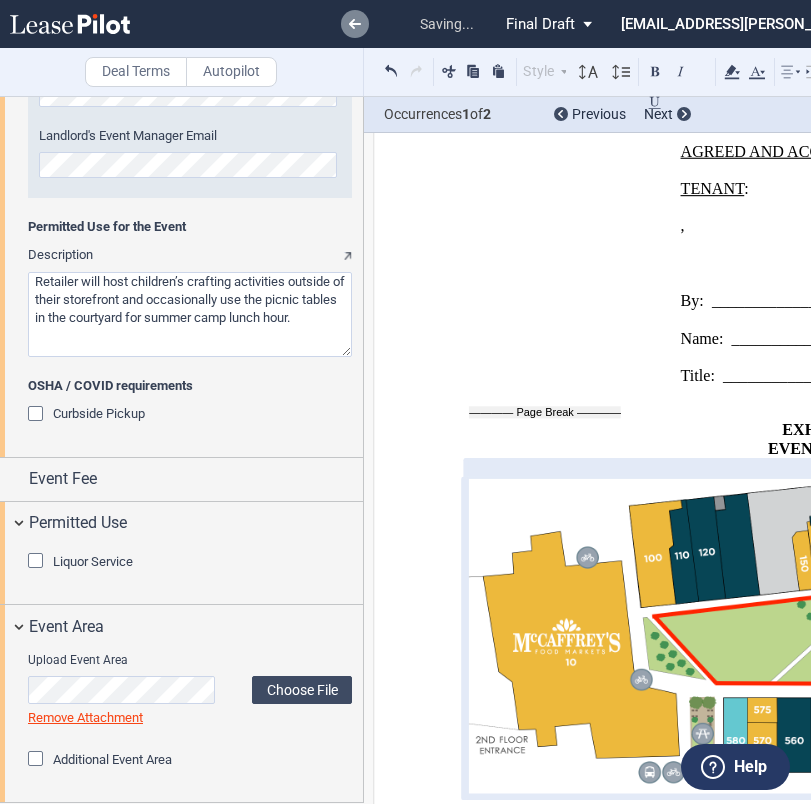 click 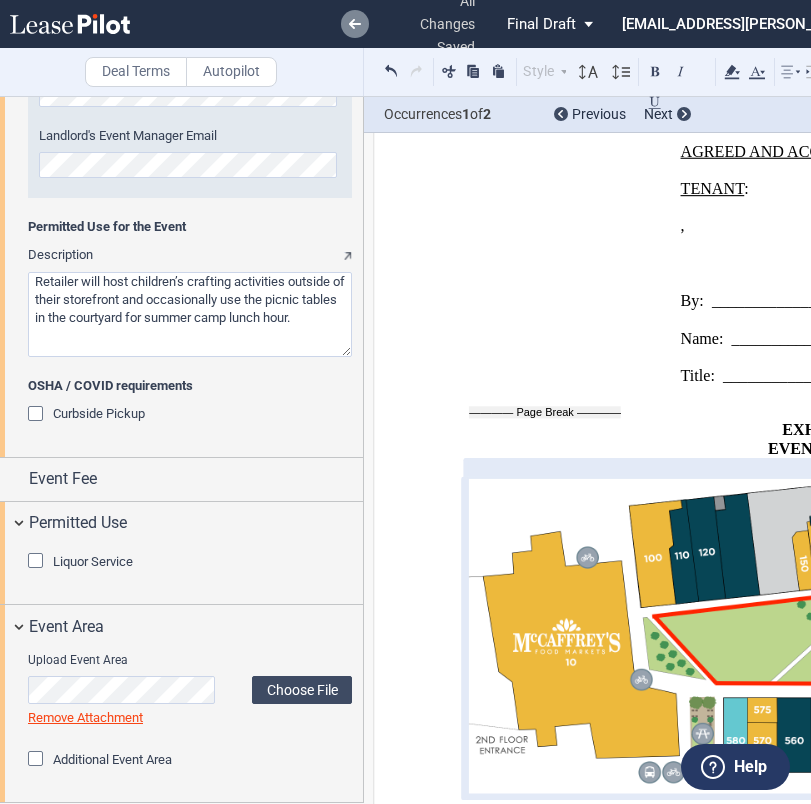 click at bounding box center (355, 24) 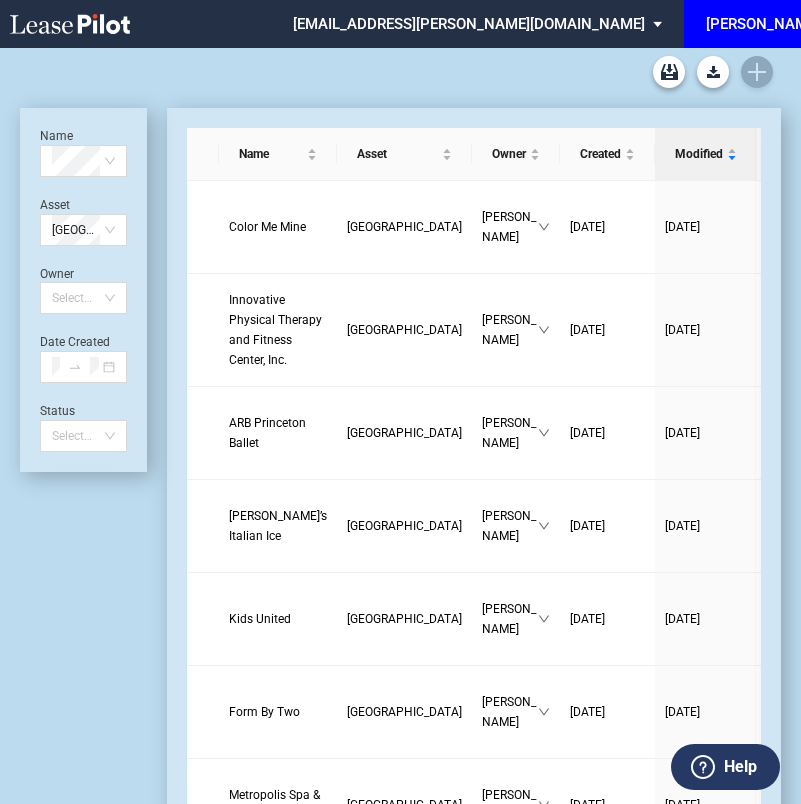 scroll, scrollTop: 0, scrollLeft: 0, axis: both 